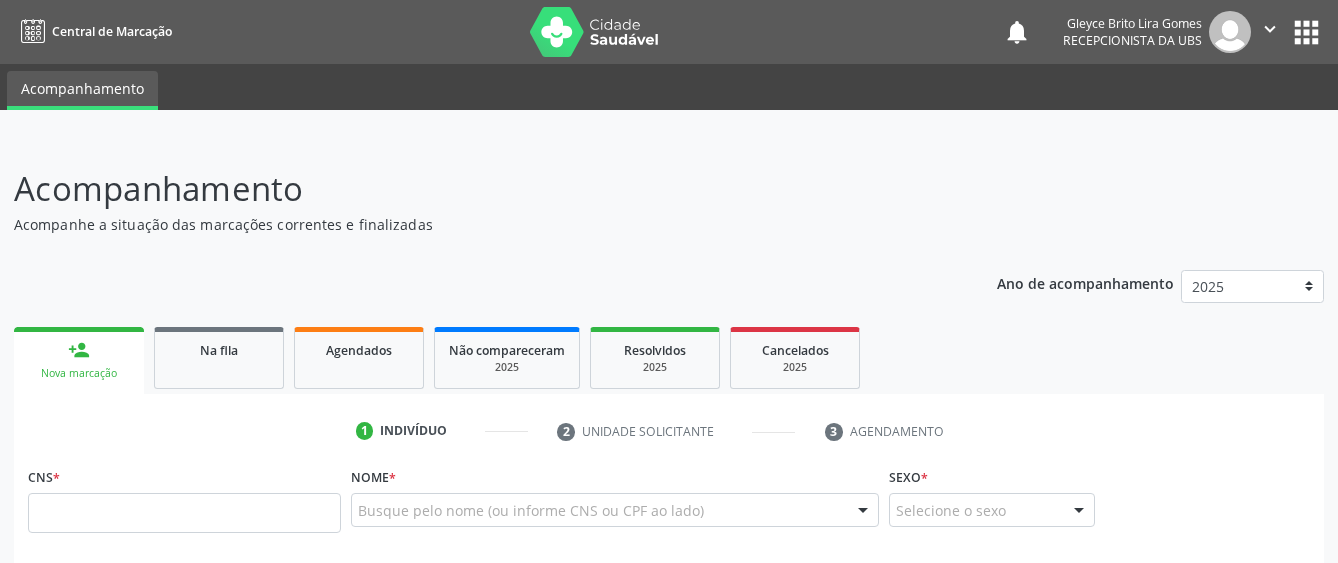 scroll, scrollTop: 100, scrollLeft: 0, axis: vertical 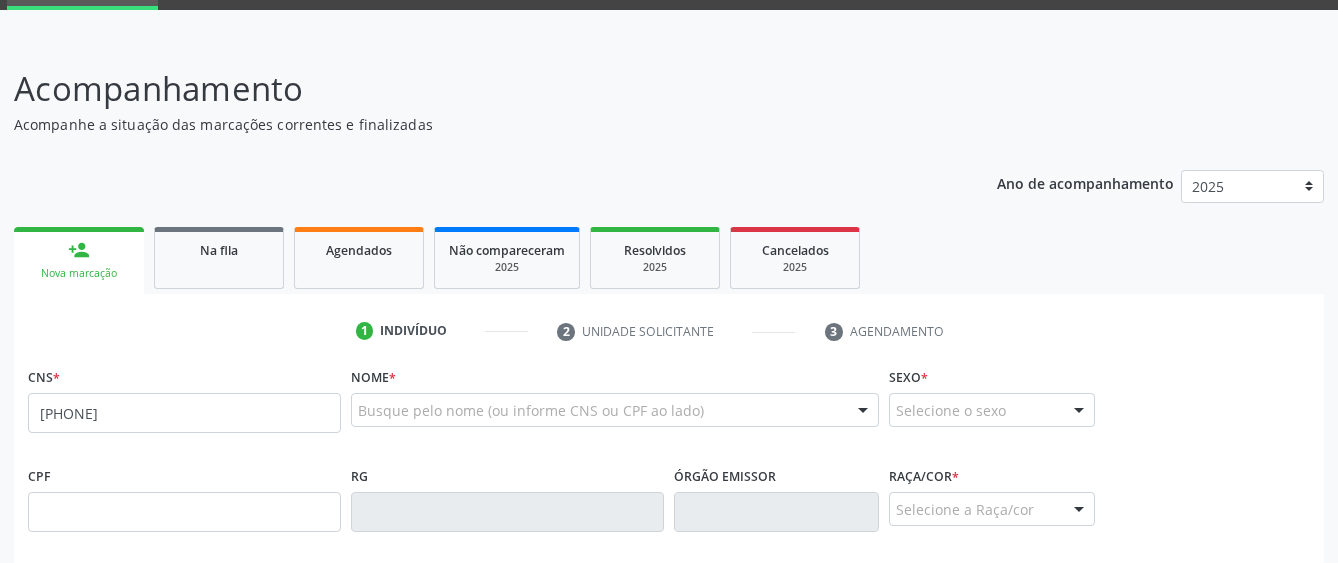 type on "[PHONE]" 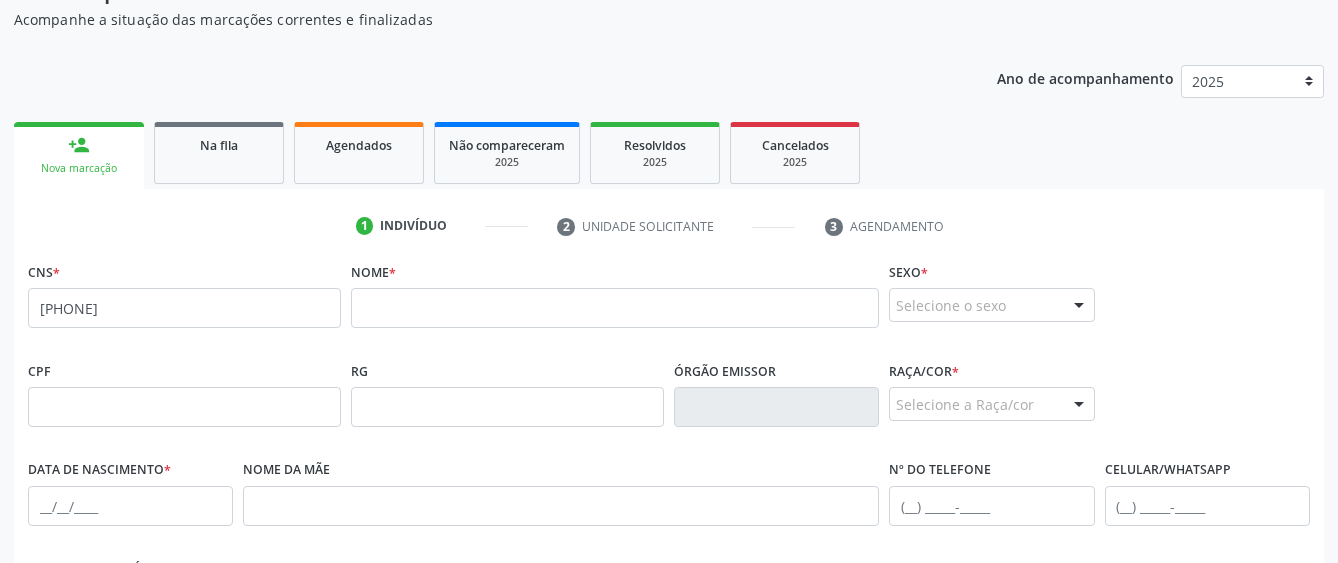 scroll, scrollTop: 300, scrollLeft: 0, axis: vertical 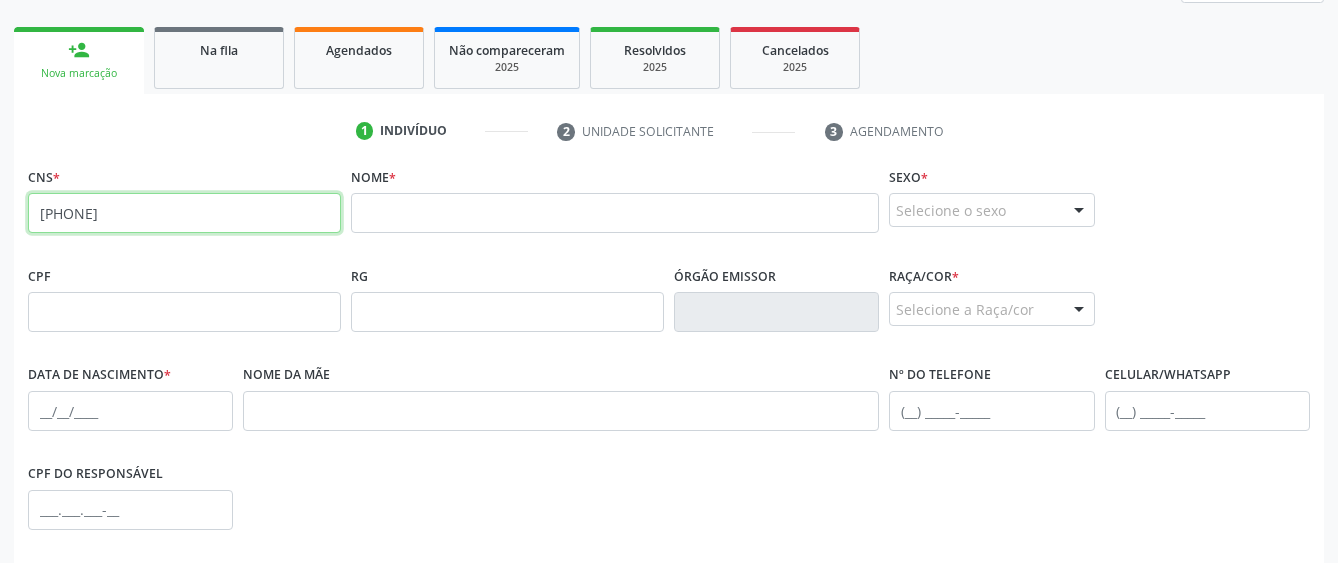 click on "[PHONE]" at bounding box center (184, 213) 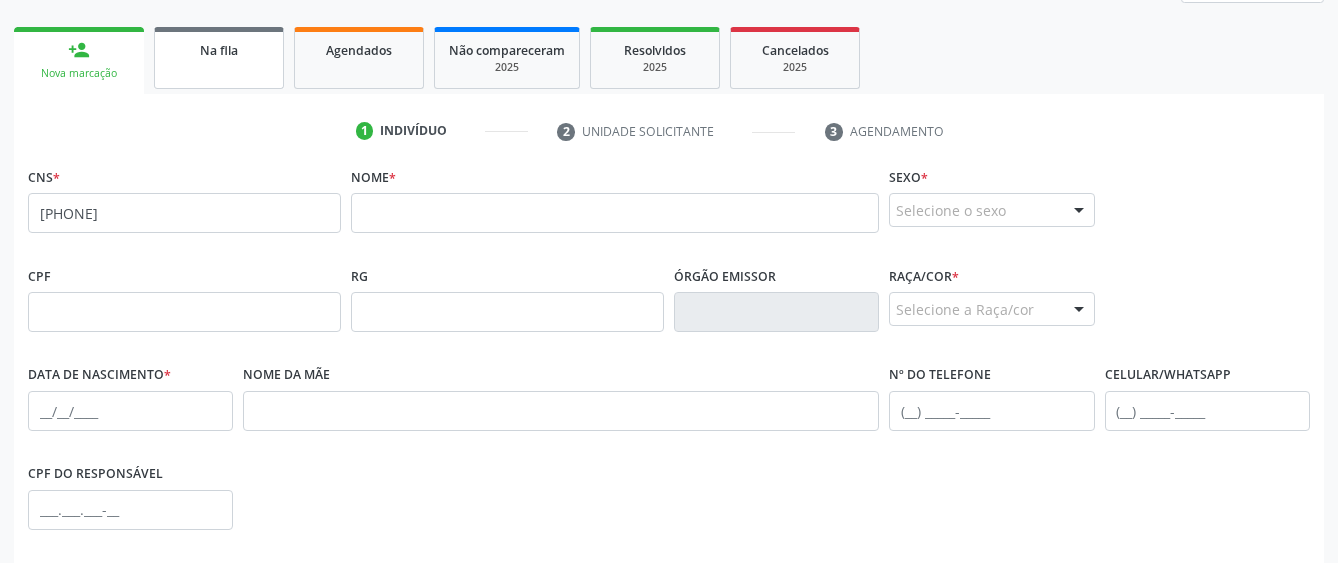 click on "Na fila" at bounding box center [219, 49] 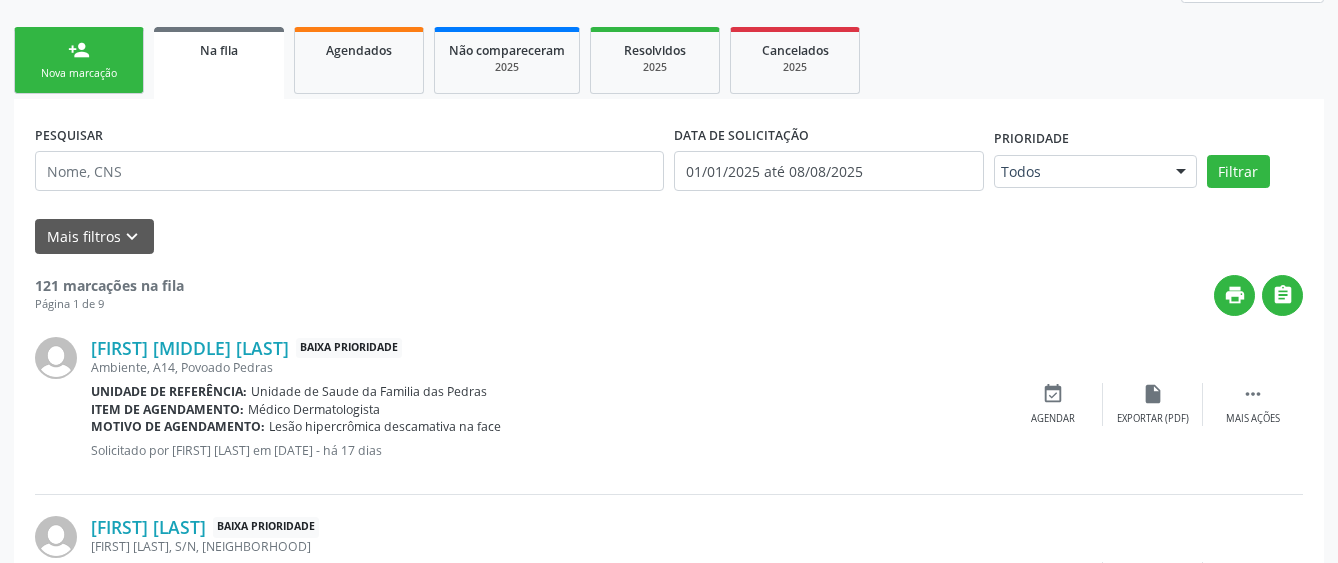 click on "Nova marcação" at bounding box center [79, 73] 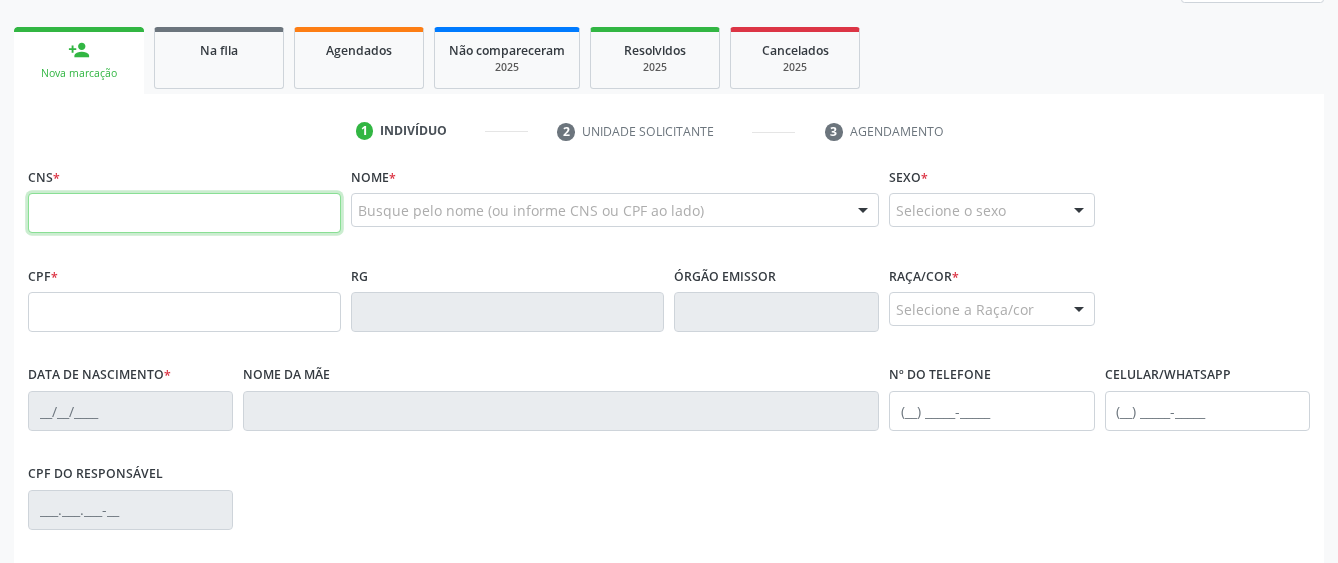 click at bounding box center [184, 213] 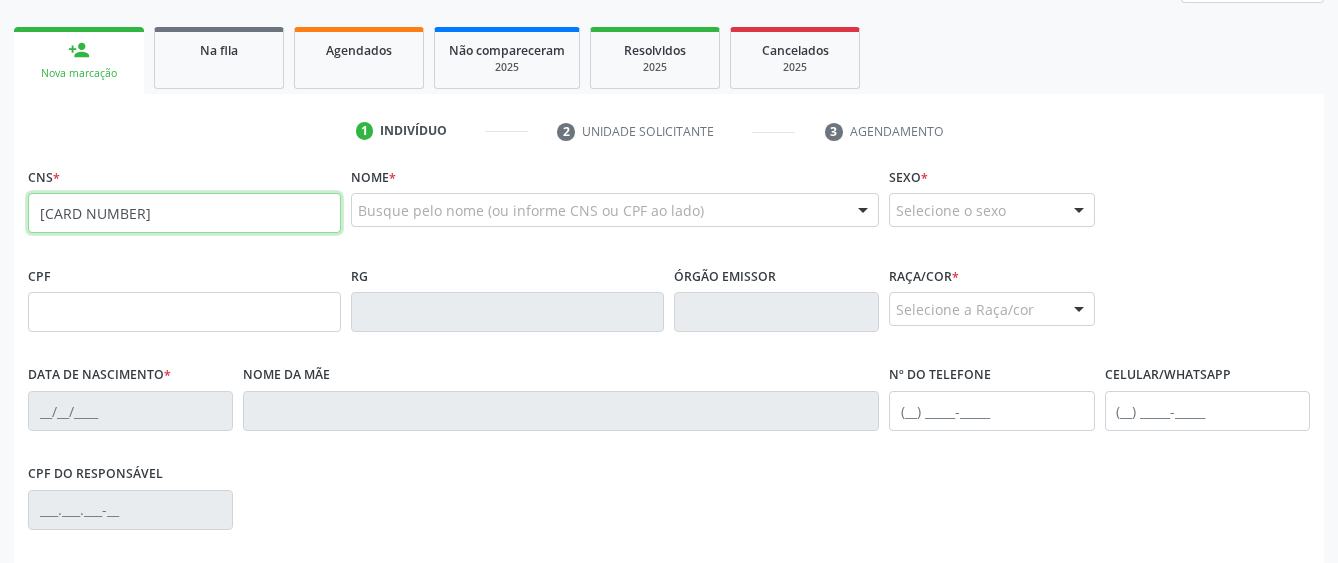 type on "[CARD NUMBER]" 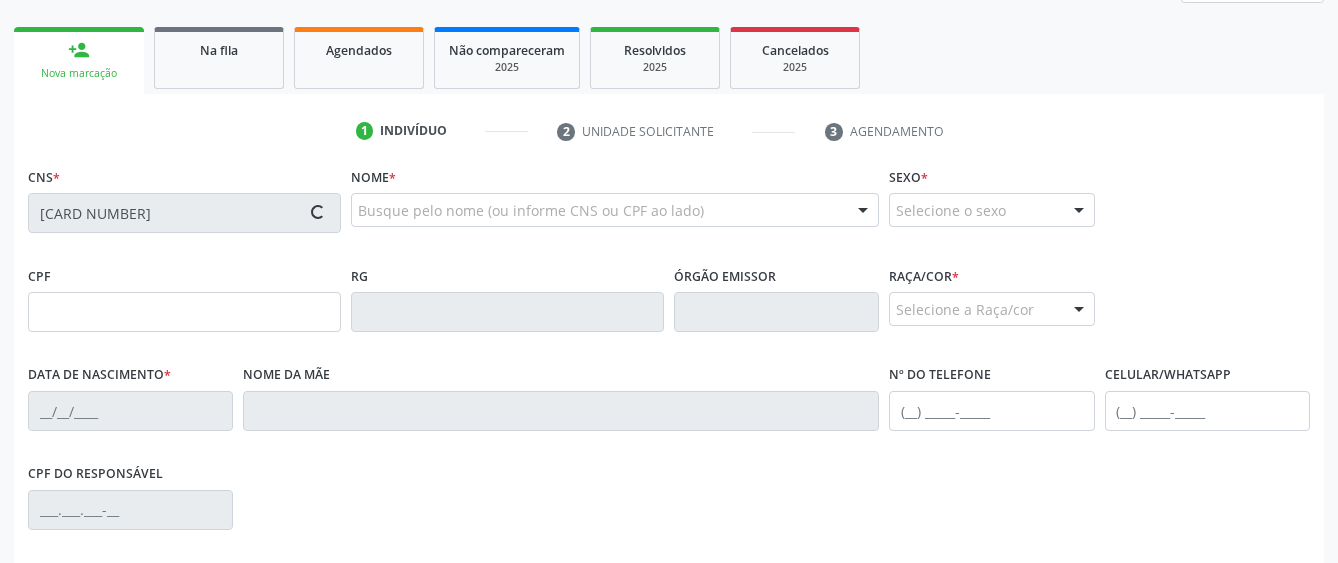 type on "[CPF]" 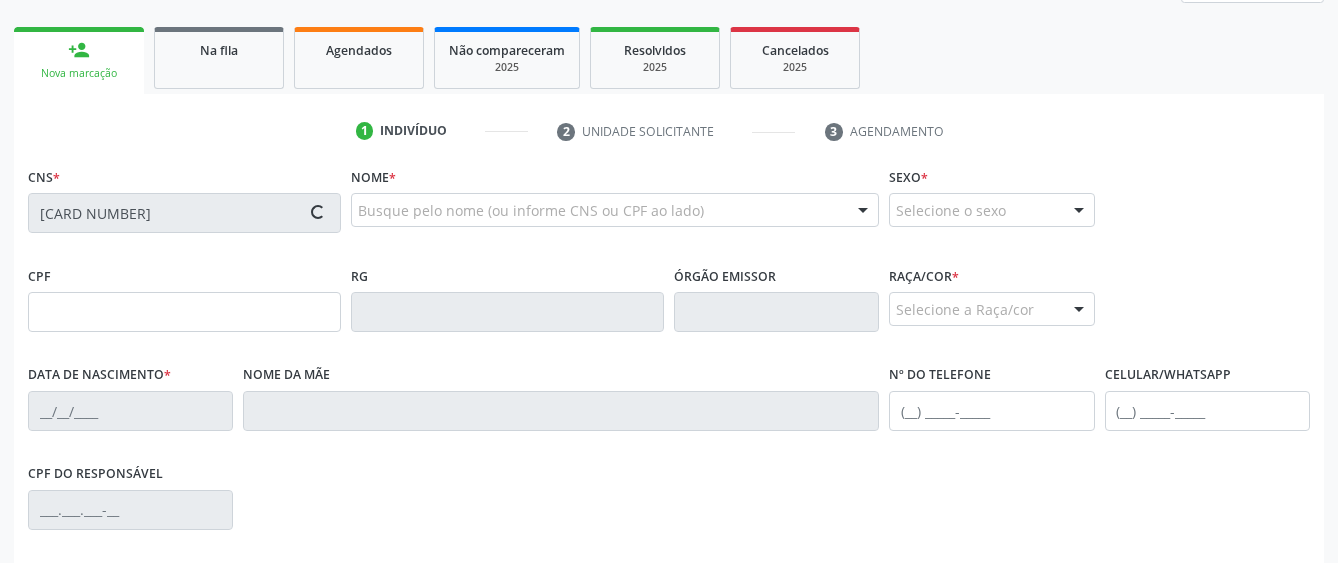 type on "[DATE]" 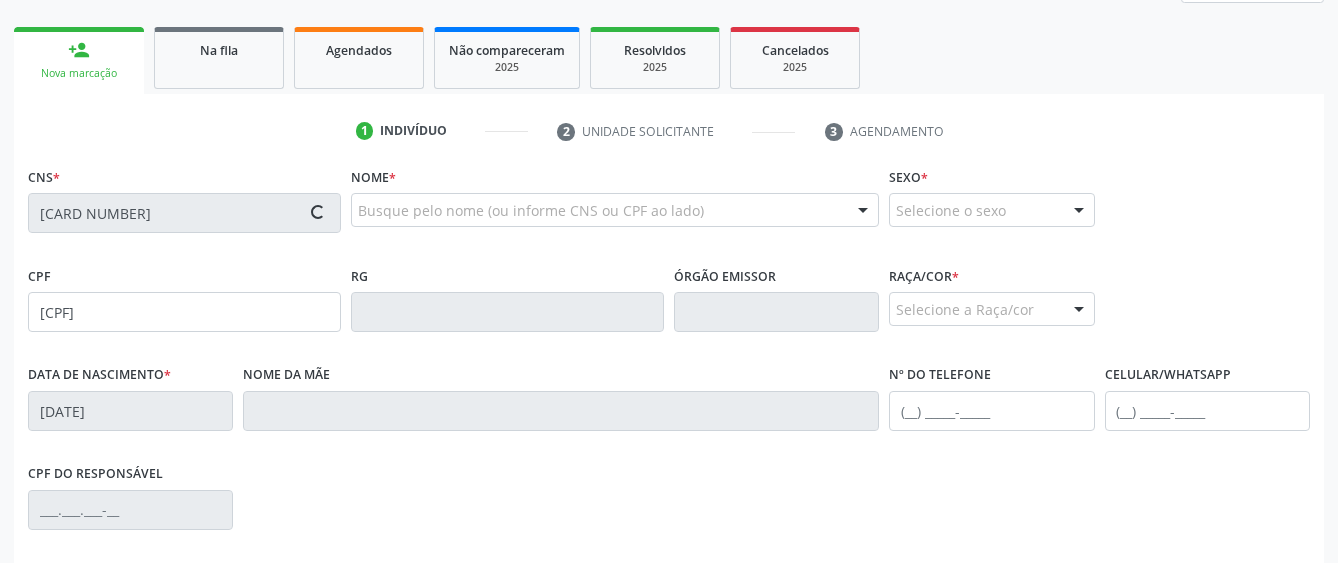 type on "[FIRST] [LAST]" 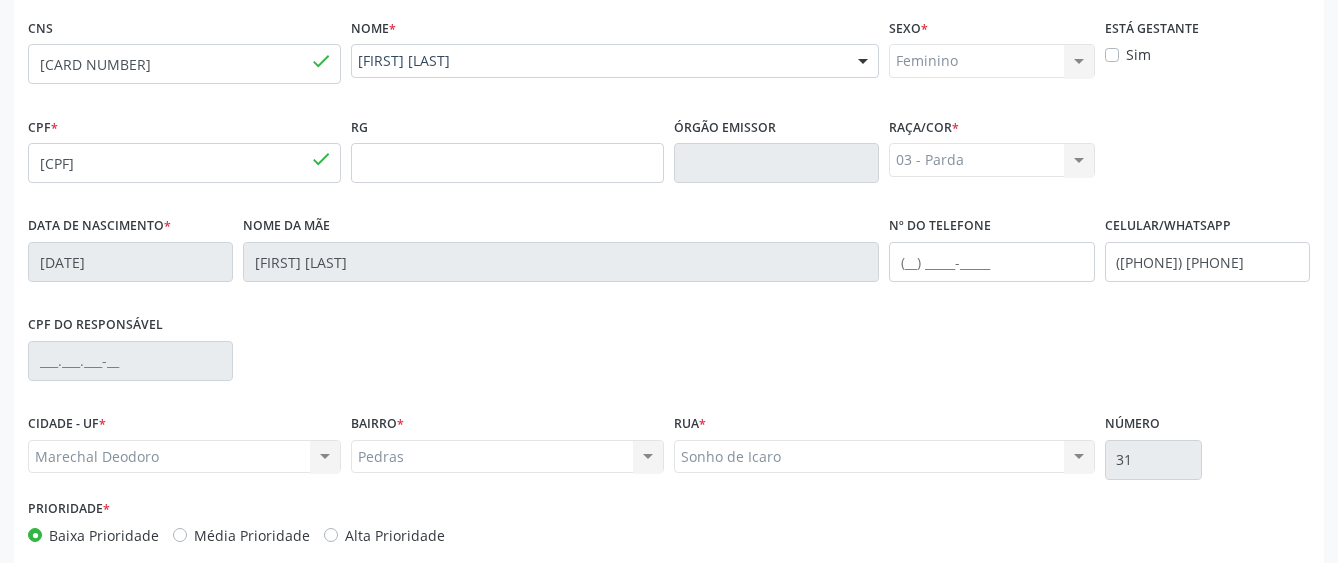 scroll, scrollTop: 549, scrollLeft: 0, axis: vertical 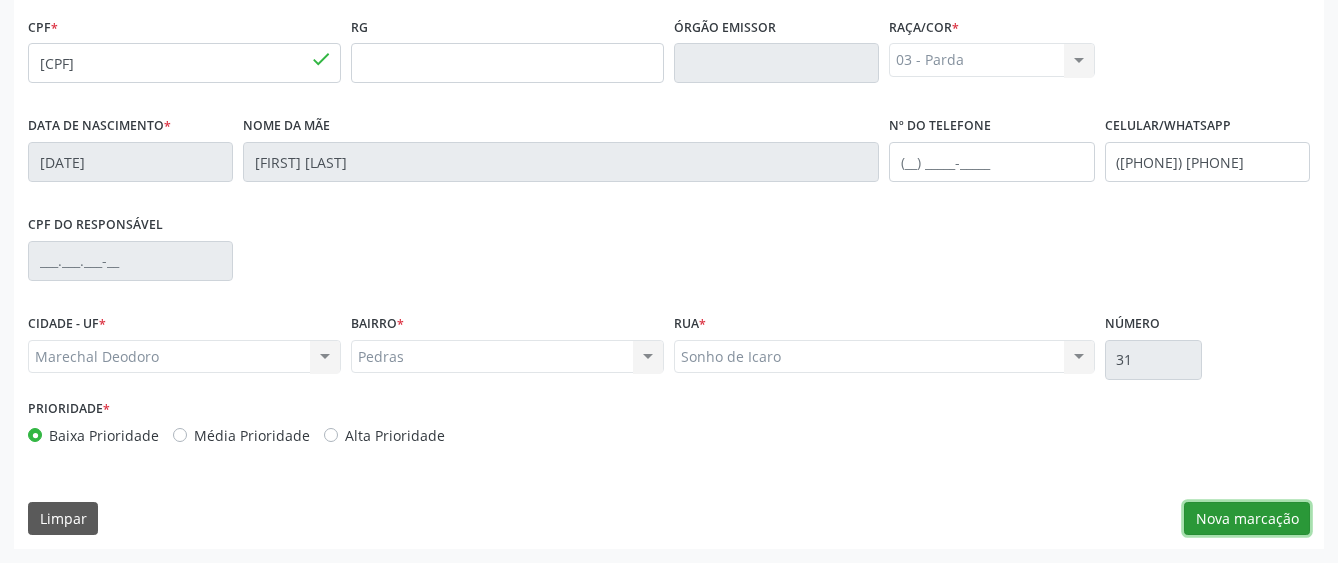 click on "Nova marcação" at bounding box center [1247, 519] 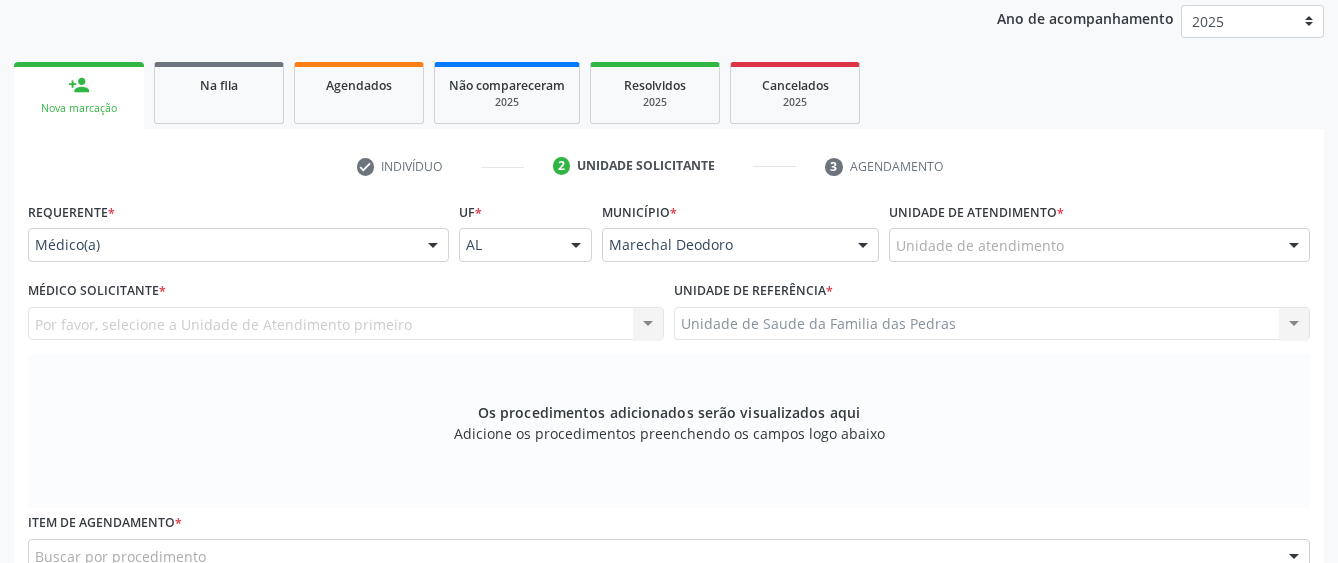 scroll, scrollTop: 149, scrollLeft: 0, axis: vertical 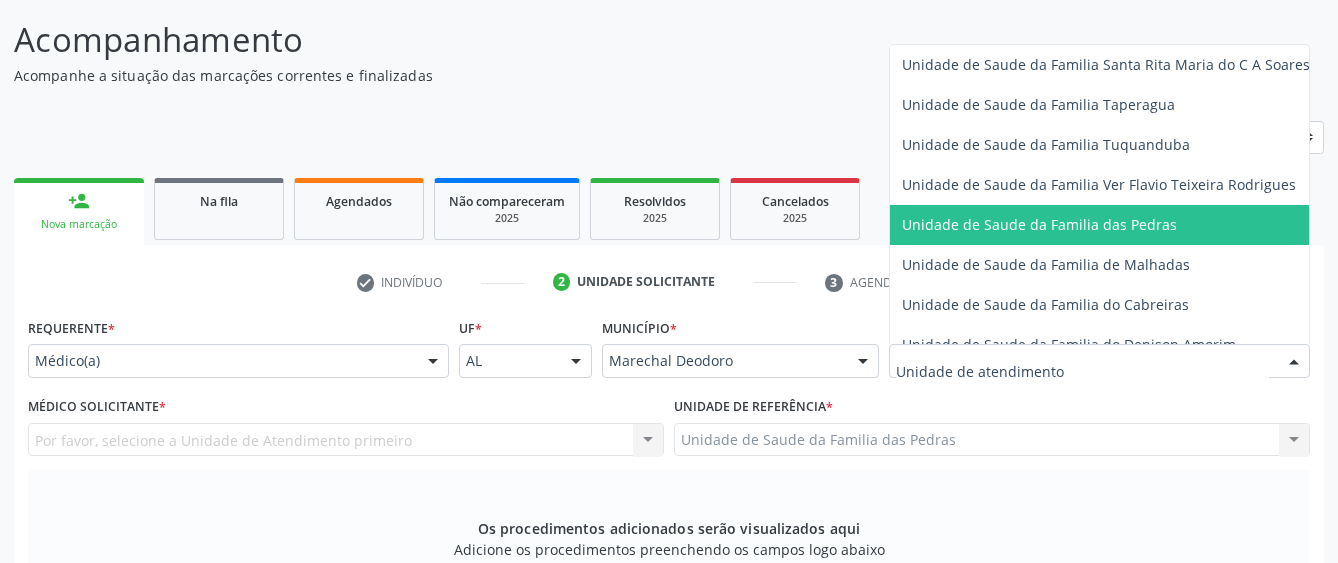 click on "Unidade de Saude da Familia das Pedras" at bounding box center (1039, 224) 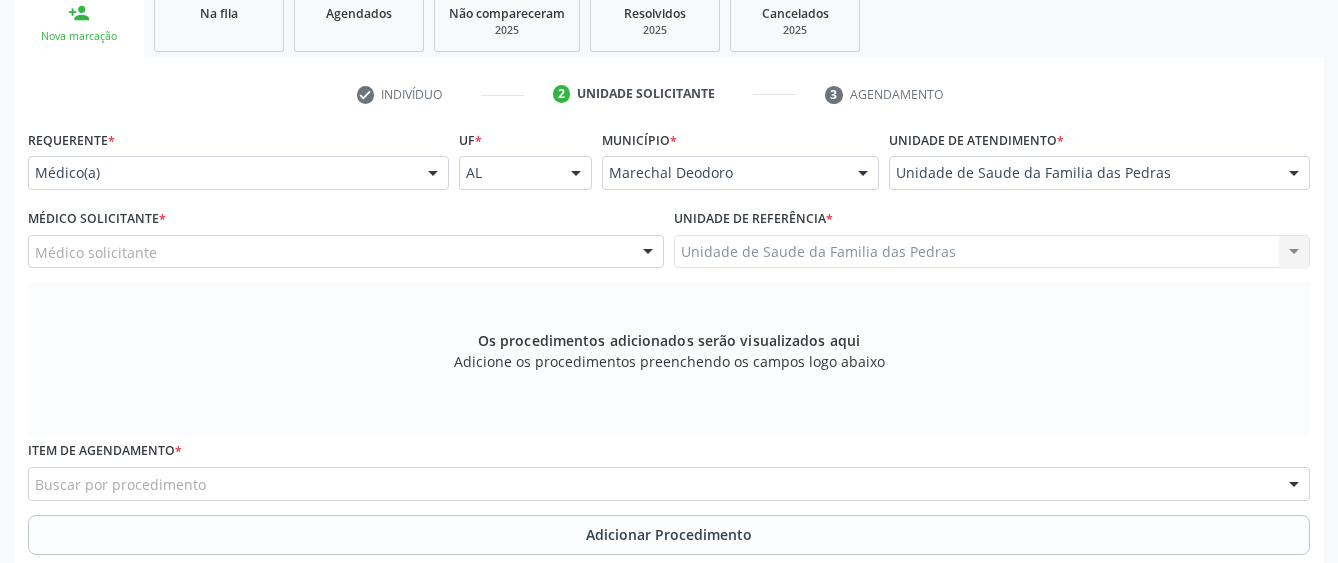 scroll, scrollTop: 349, scrollLeft: 0, axis: vertical 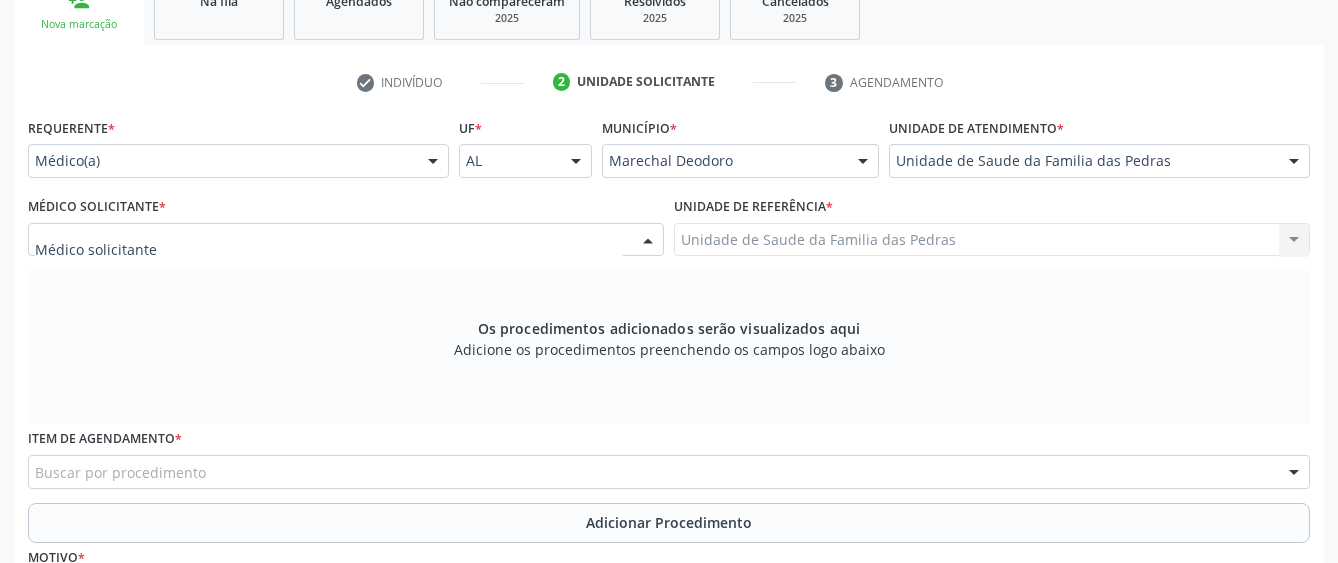 click at bounding box center (648, 241) 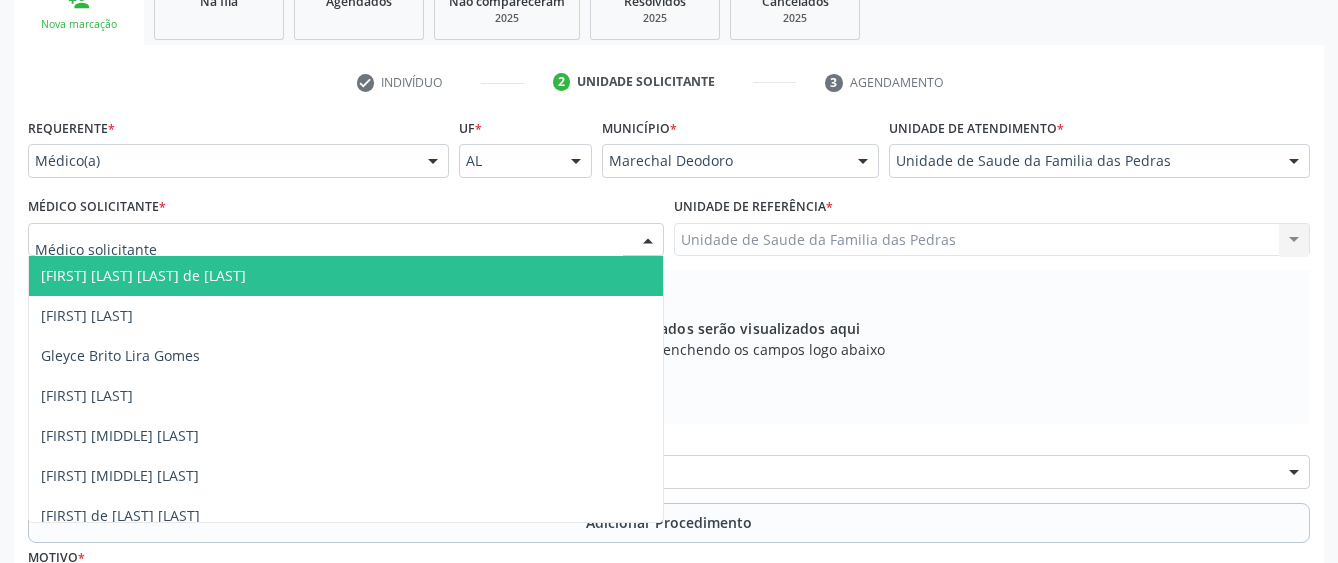 click on "[FIRST] [LAST] [LAST] de [LAST]" at bounding box center [346, 276] 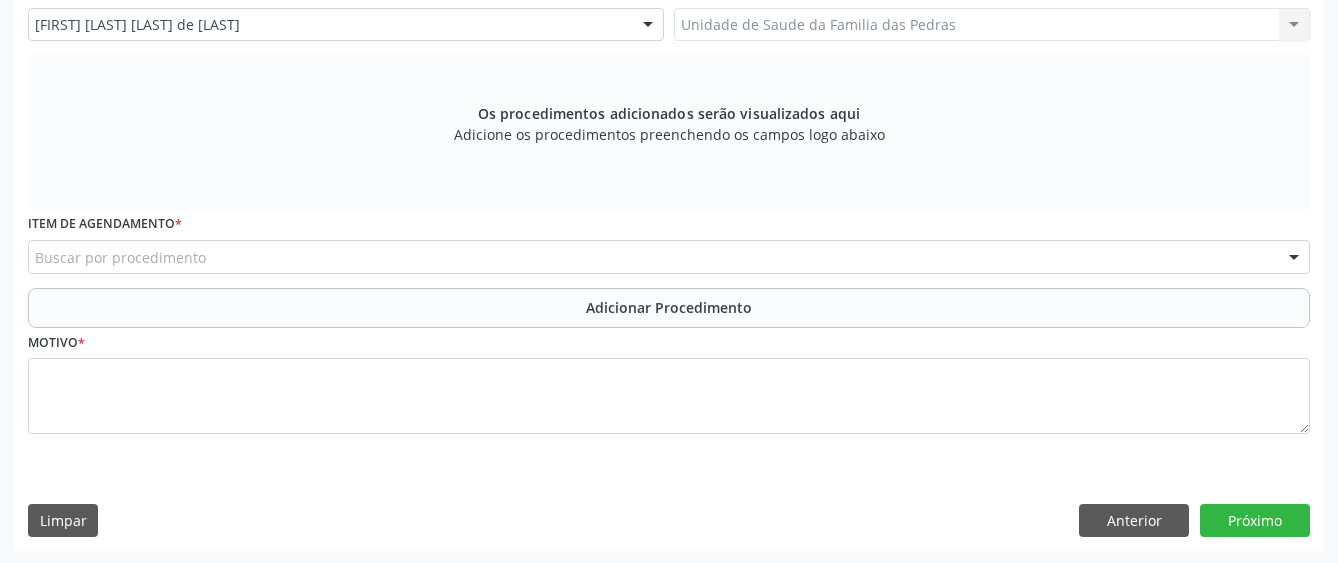 scroll, scrollTop: 566, scrollLeft: 0, axis: vertical 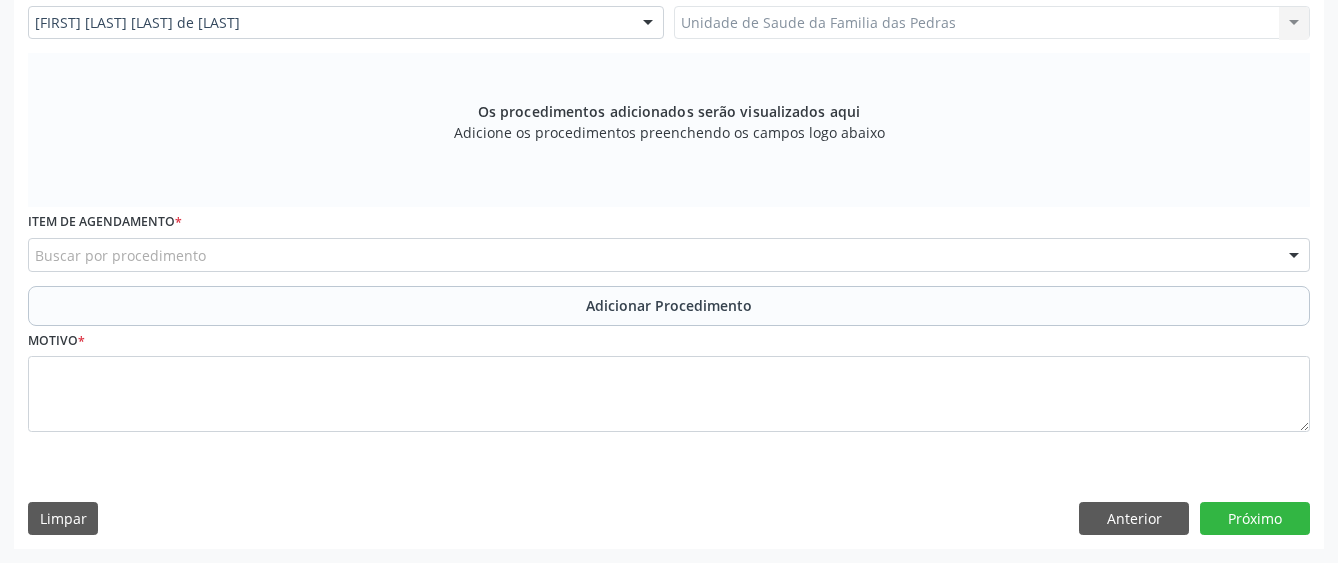 click on "Buscar por procedimento" at bounding box center [669, 255] 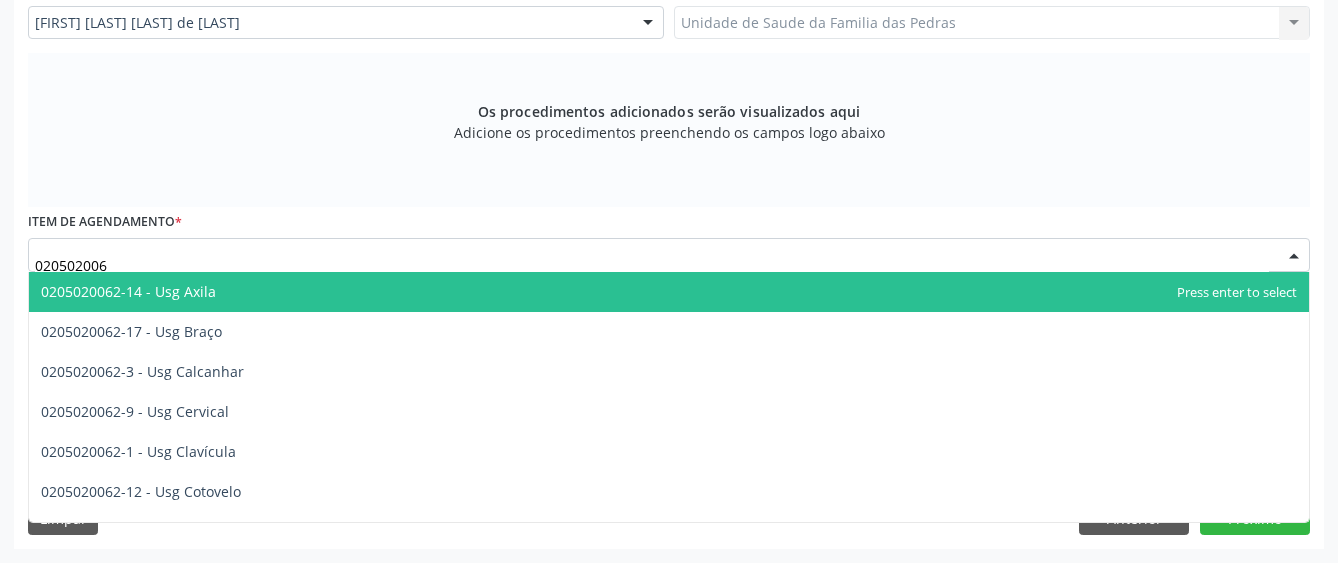 type on "0205020062" 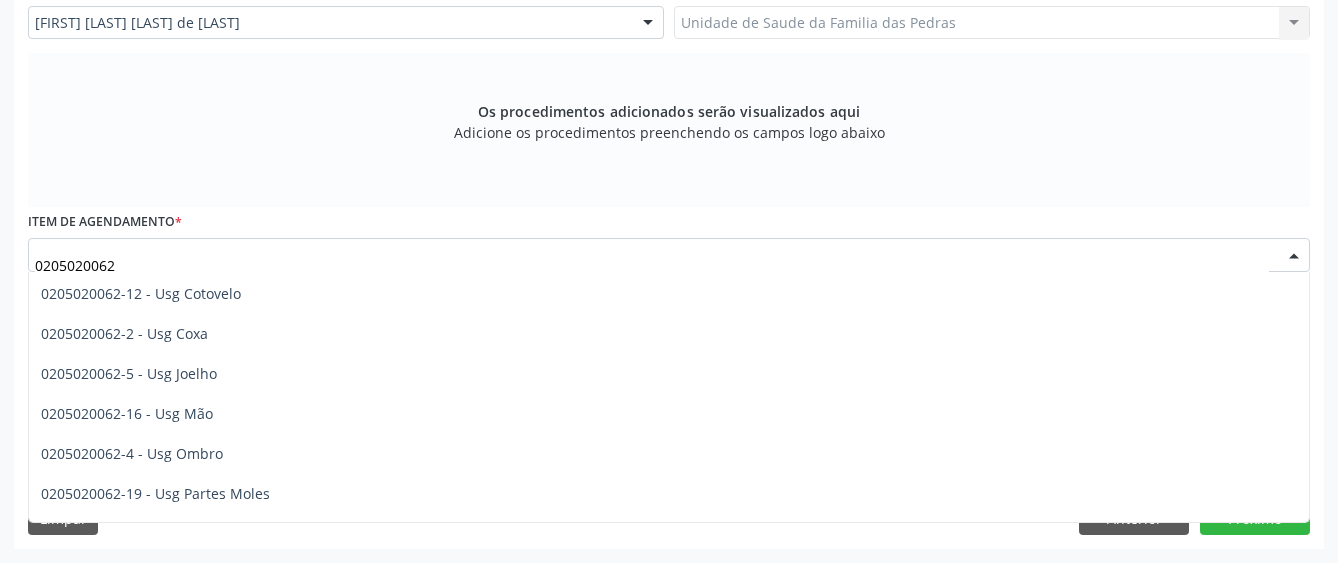 scroll, scrollTop: 200, scrollLeft: 0, axis: vertical 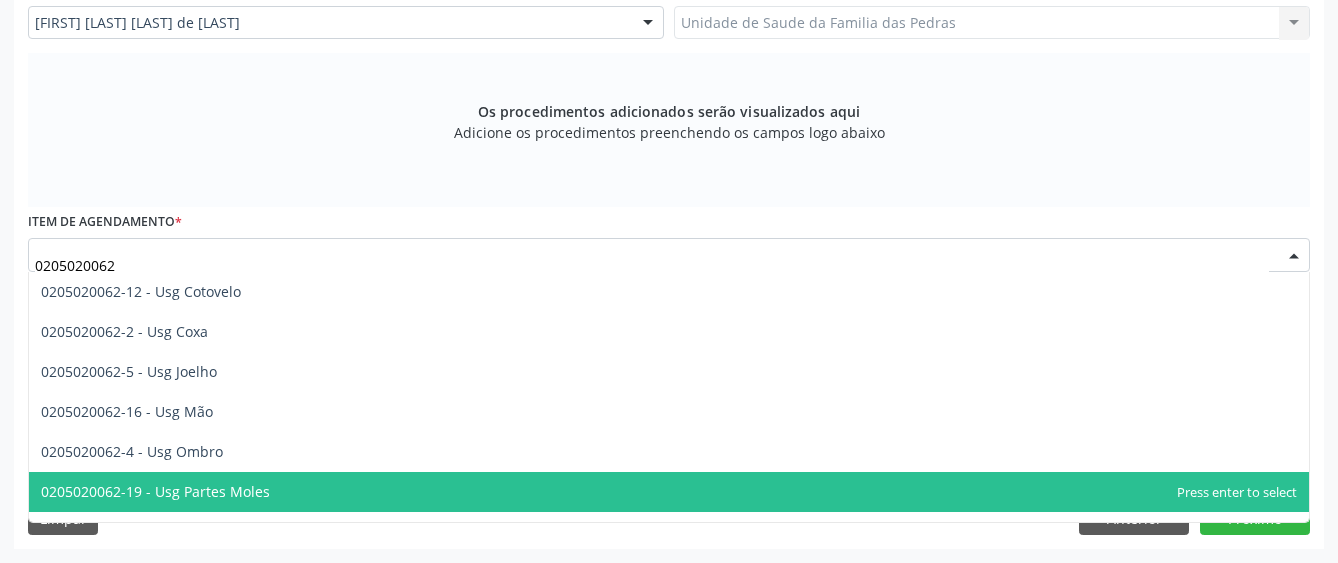 click on "0205020062-19 - Usg Partes Moles" at bounding box center (669, 492) 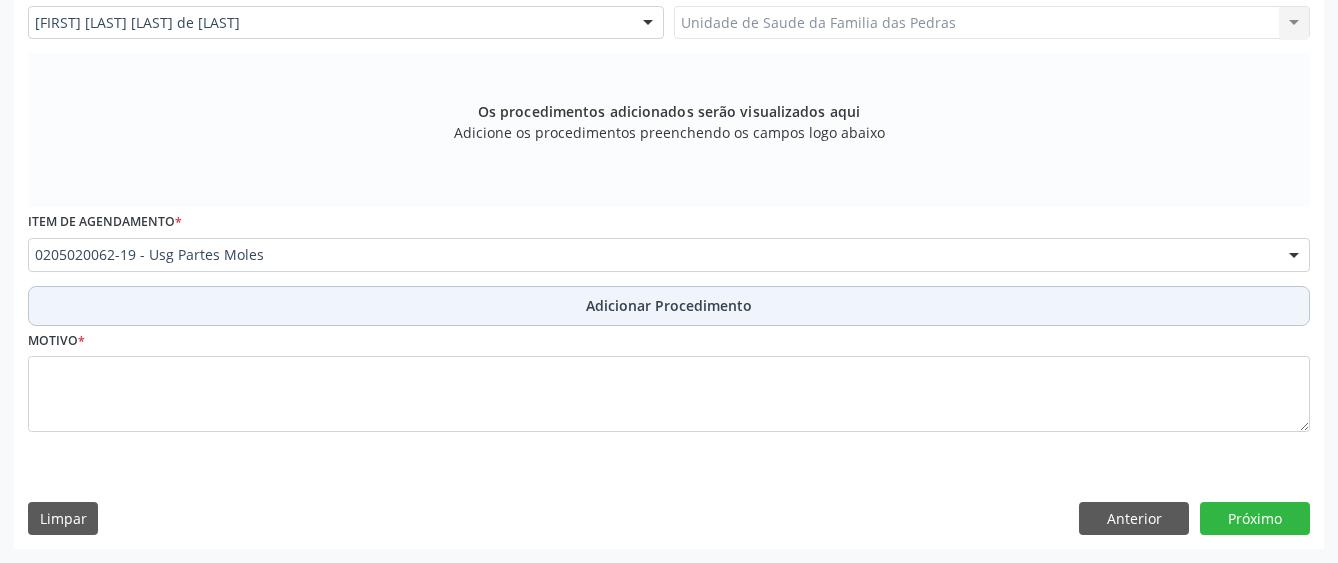 click on "Adicionar Procedimento" at bounding box center (669, 306) 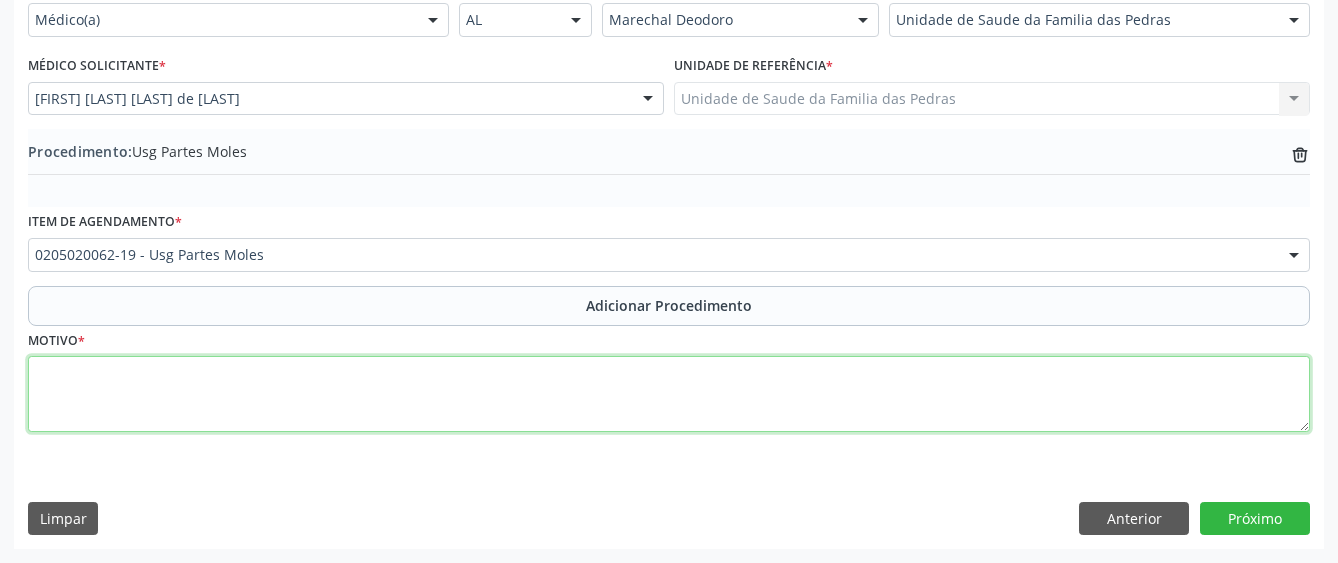 click at bounding box center [669, 394] 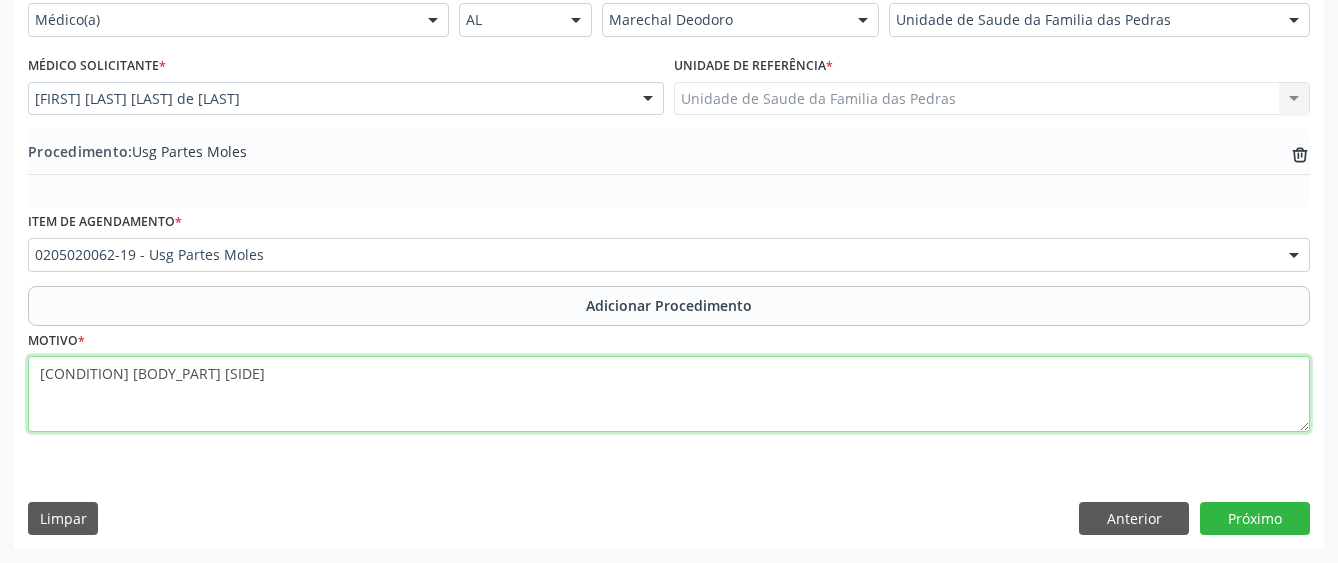 click on "[CONDITION] [BODY_PART] [SIDE]" at bounding box center [669, 394] 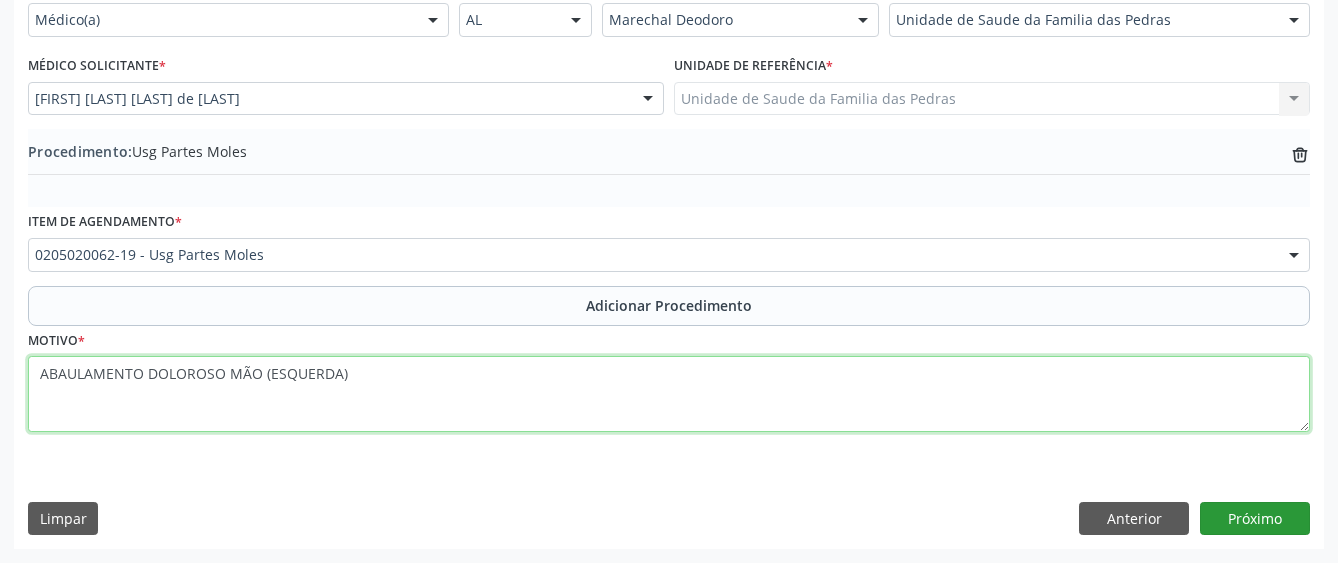 type on "ABAULAMENTO DOLOROSO MÃO (ESQUERDA)" 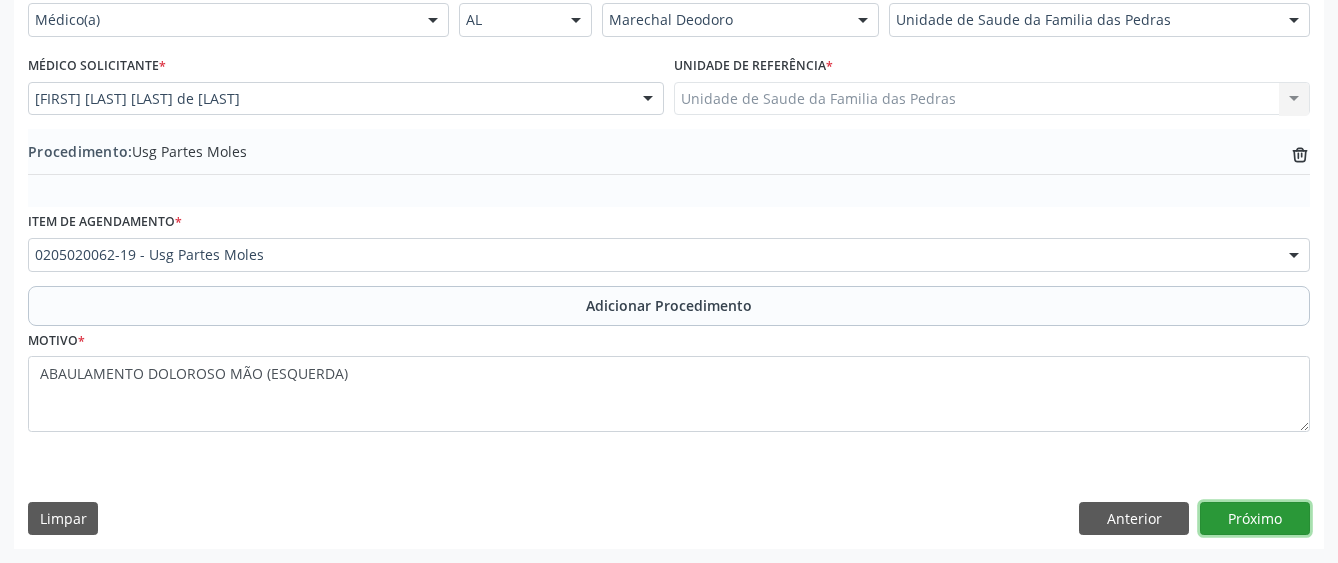 click on "Próximo" at bounding box center (1255, 519) 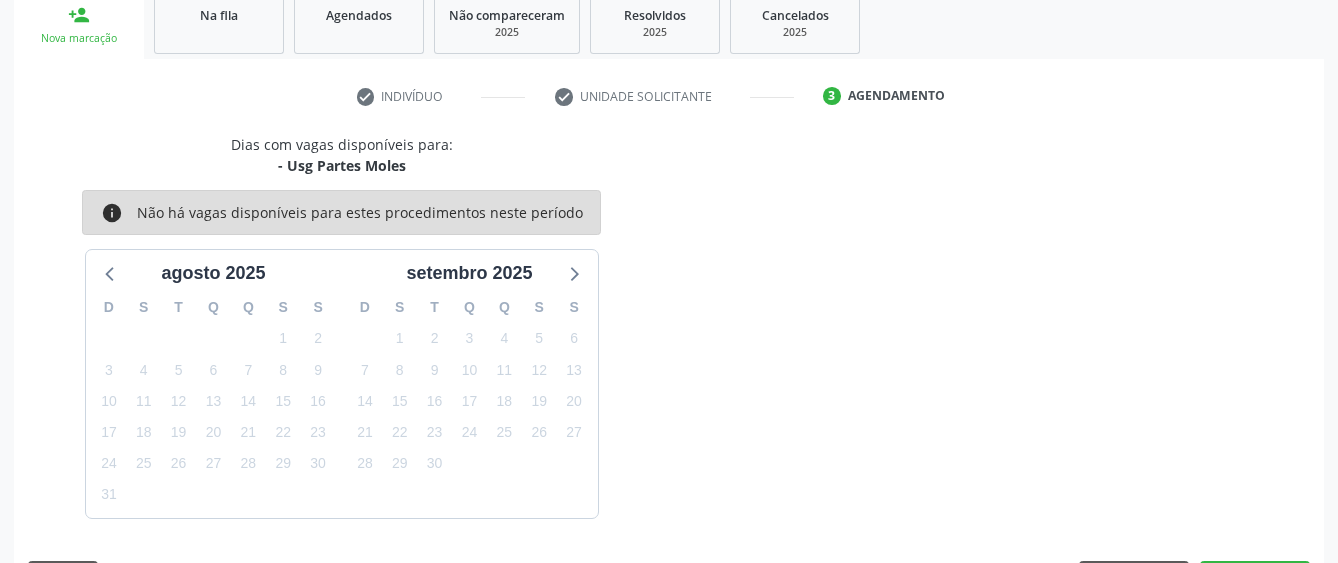 scroll, scrollTop: 394, scrollLeft: 0, axis: vertical 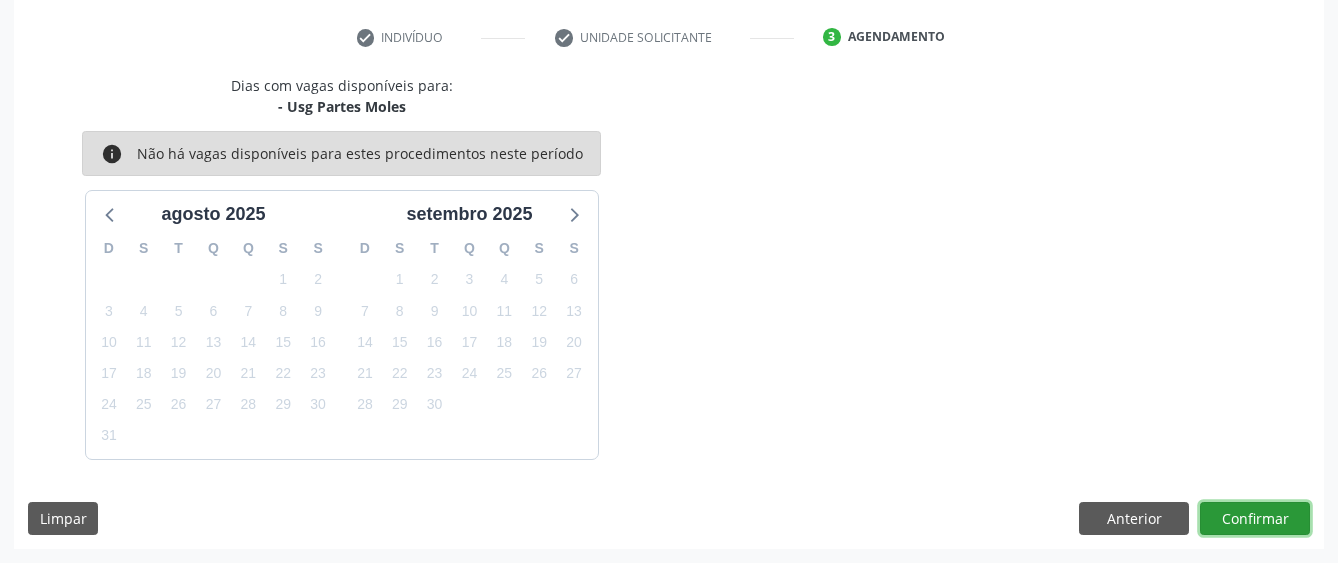 click on "Confirmar" at bounding box center (1255, 519) 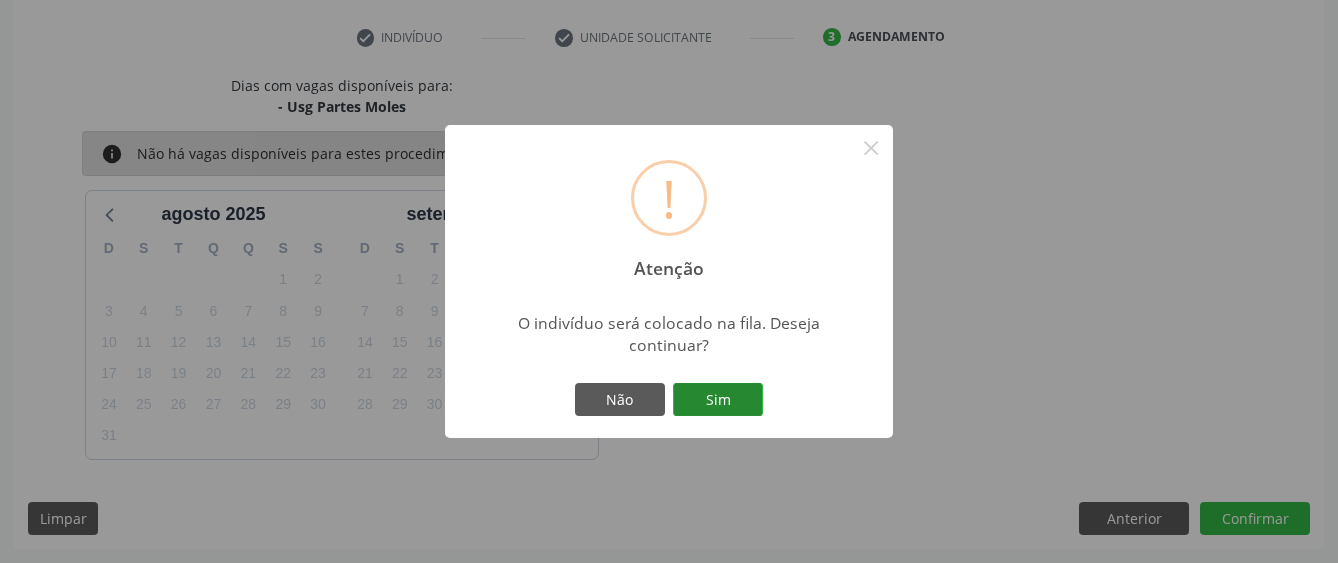 click on "Sim" at bounding box center (718, 400) 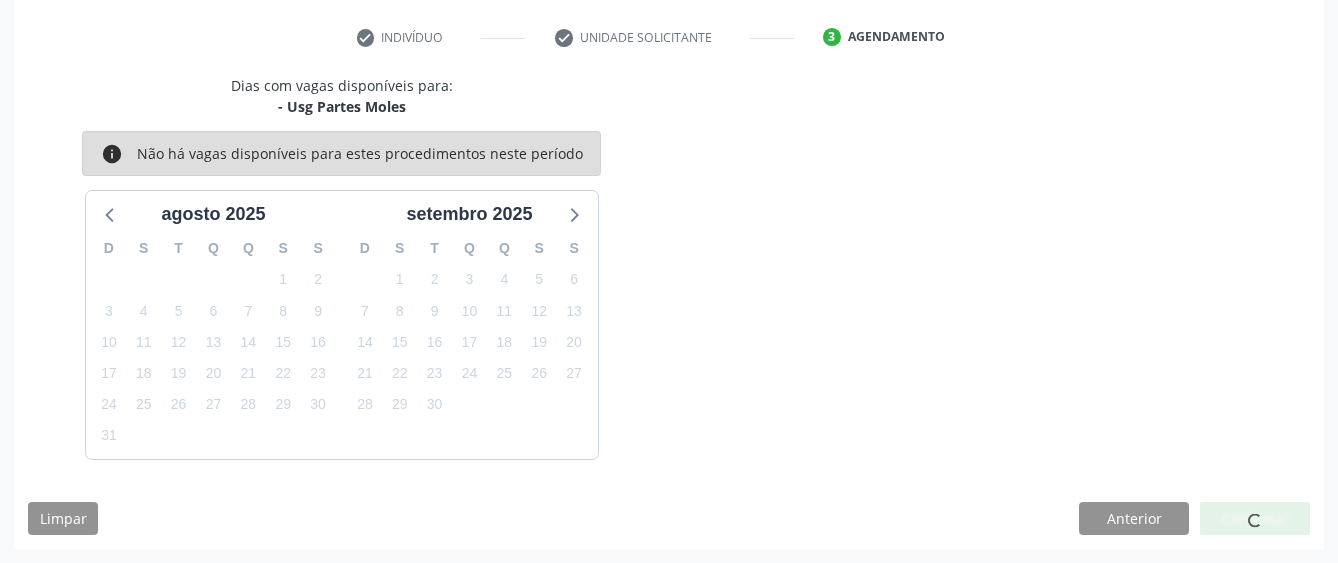 scroll, scrollTop: 132, scrollLeft: 0, axis: vertical 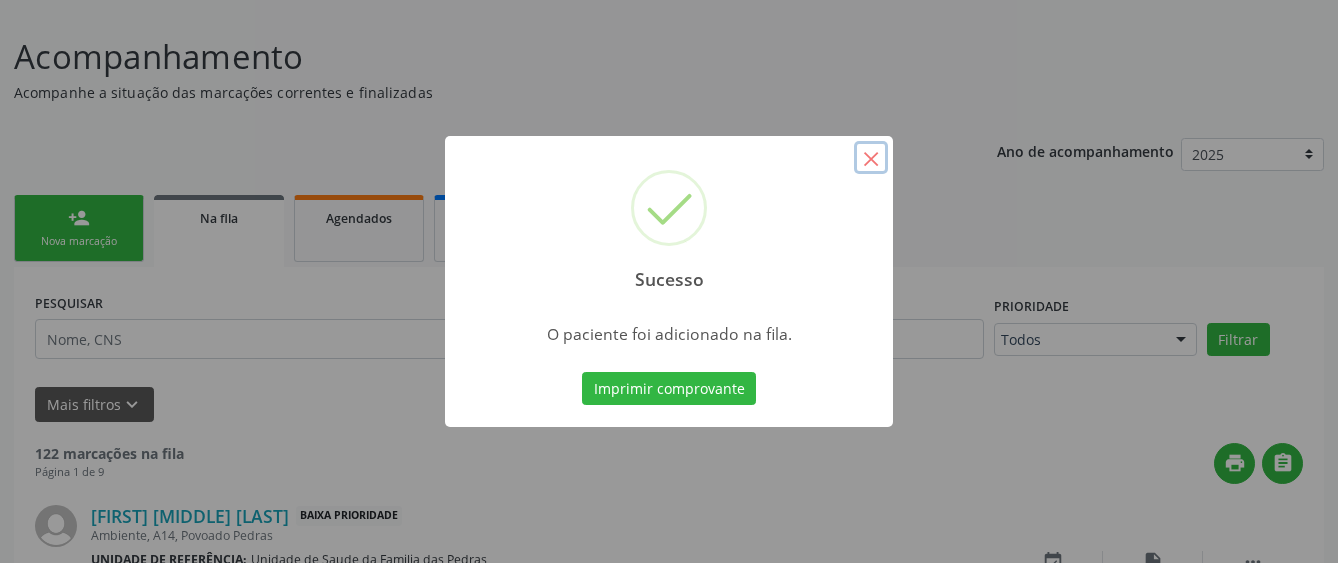 click on "×" at bounding box center (871, 158) 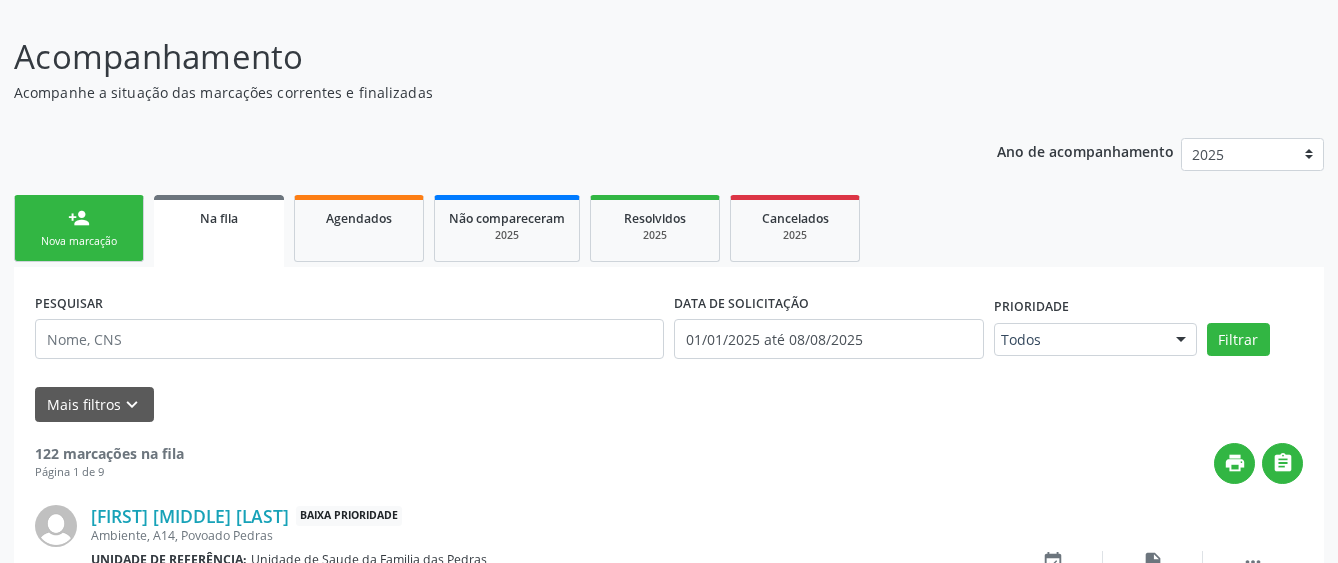 click on "person_add
Nova marcação" at bounding box center (79, 228) 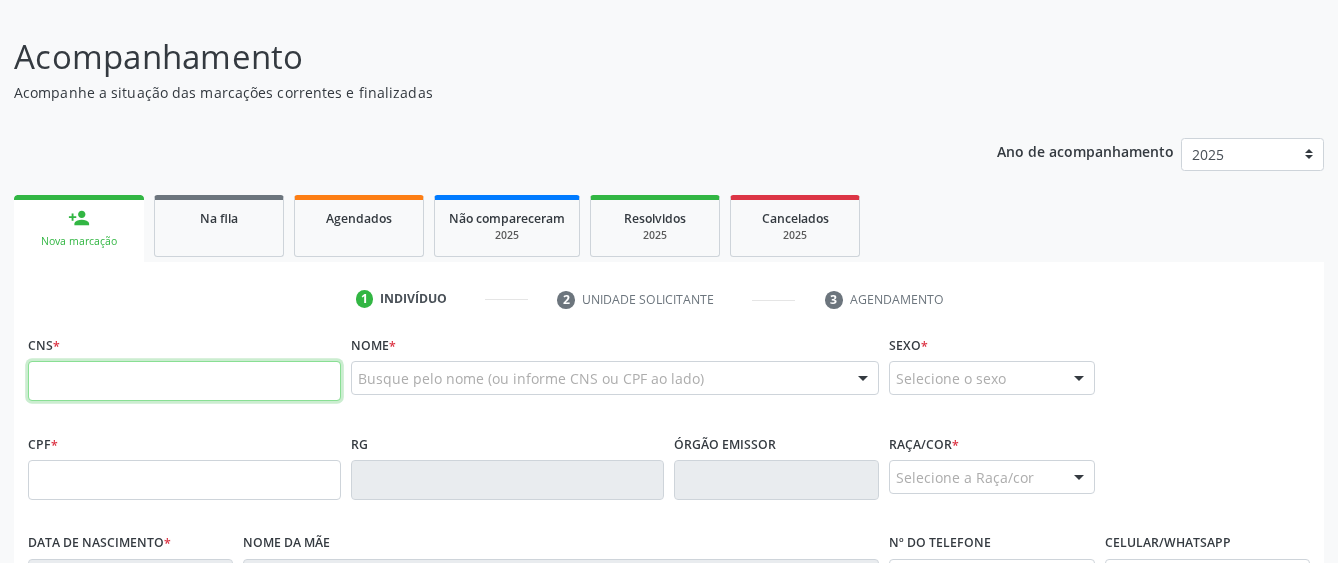 click at bounding box center [184, 381] 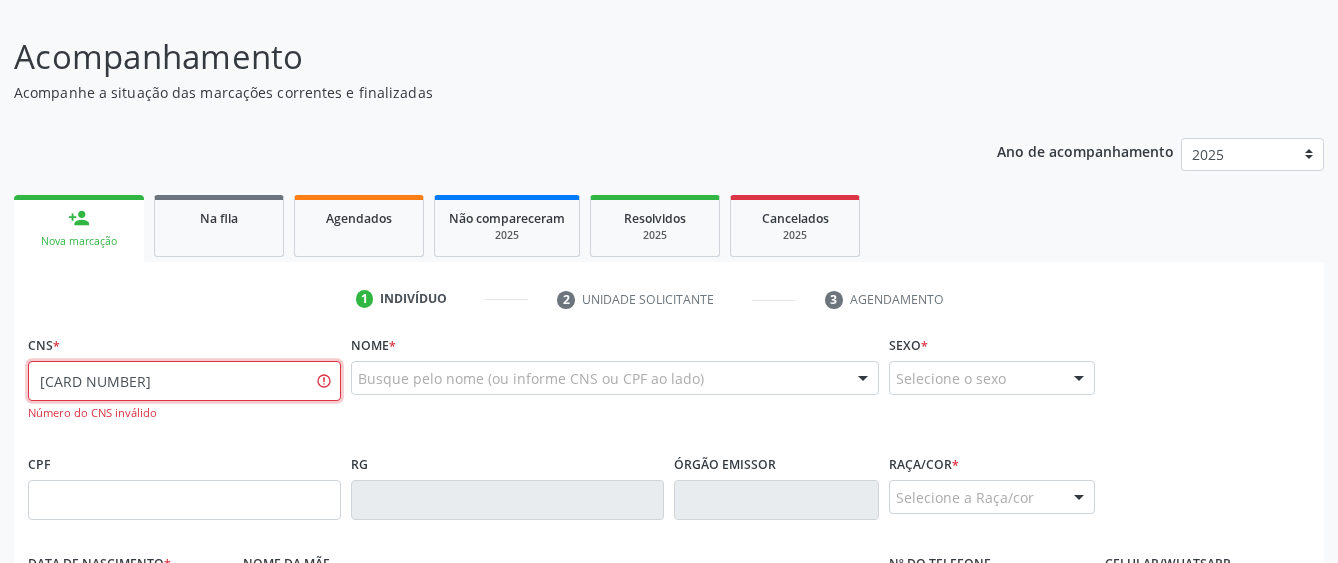 click on "[CARD NUMBER]" at bounding box center [184, 381] 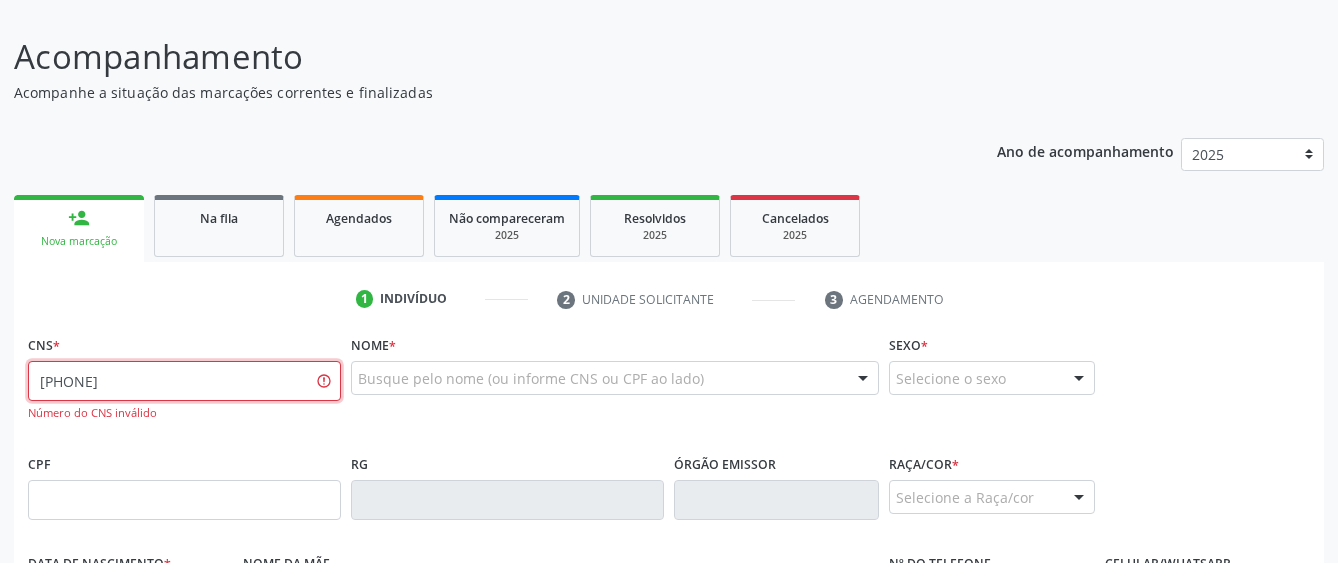 type on "[PHONE]" 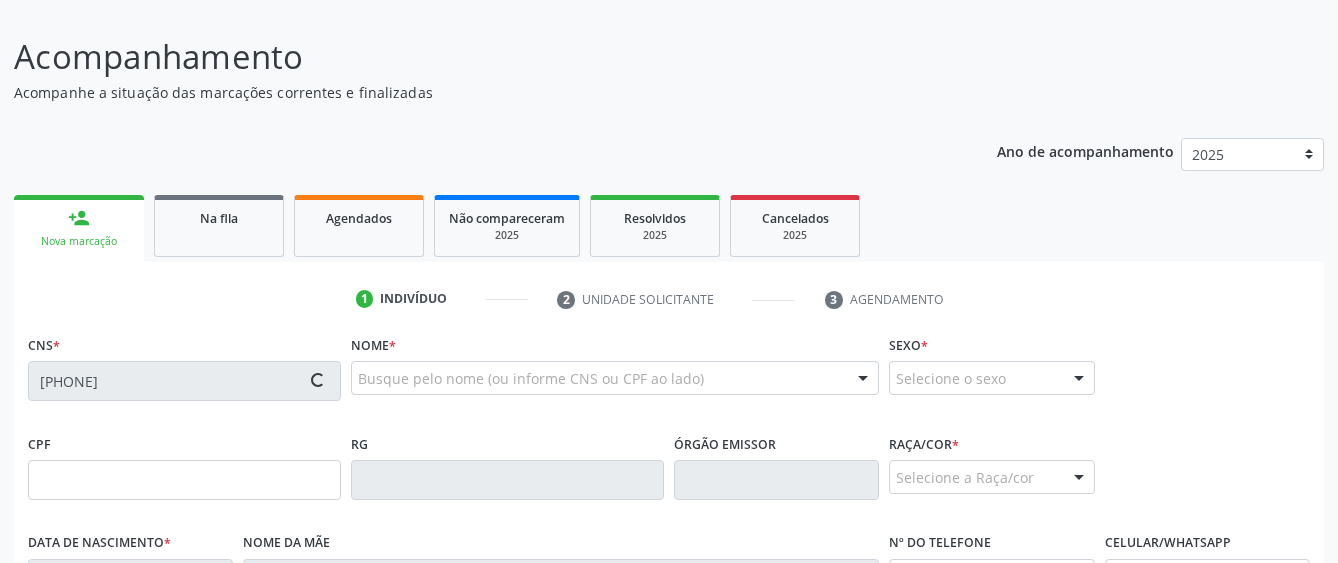 type on "[CPF]" 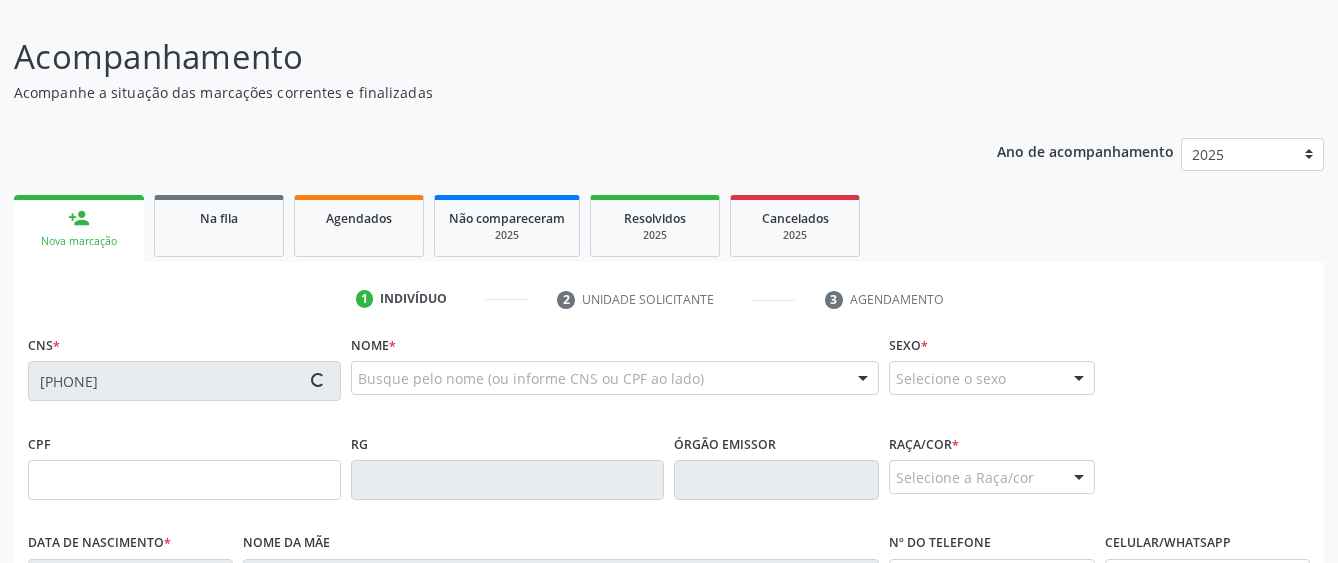 type on "[DATE]" 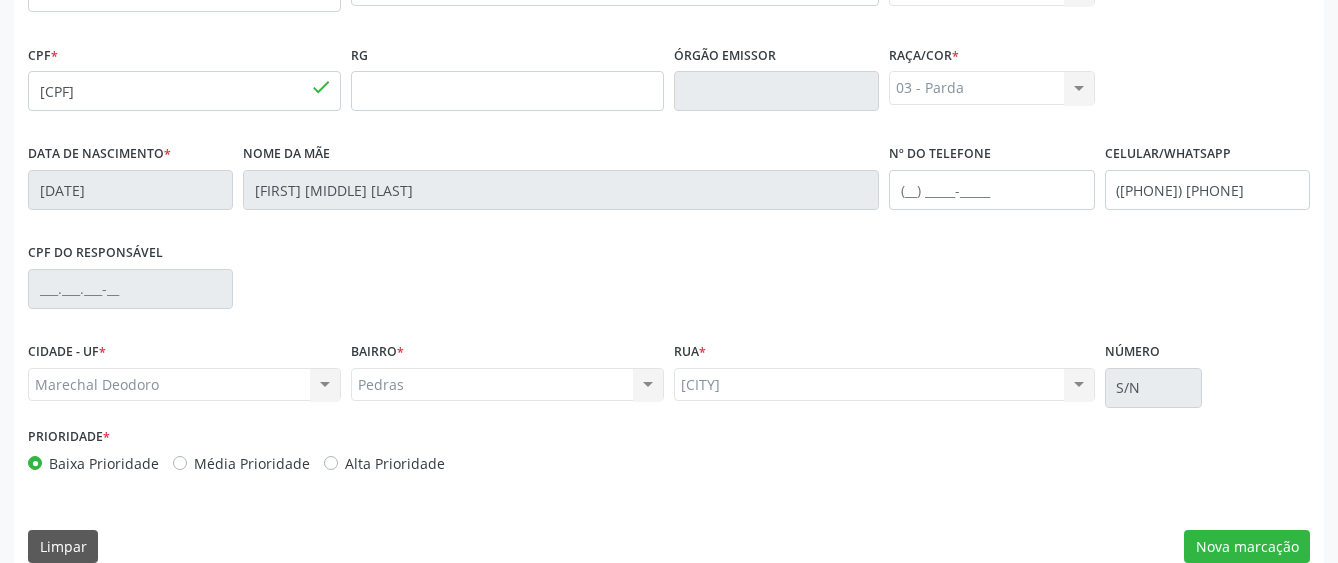 scroll, scrollTop: 532, scrollLeft: 0, axis: vertical 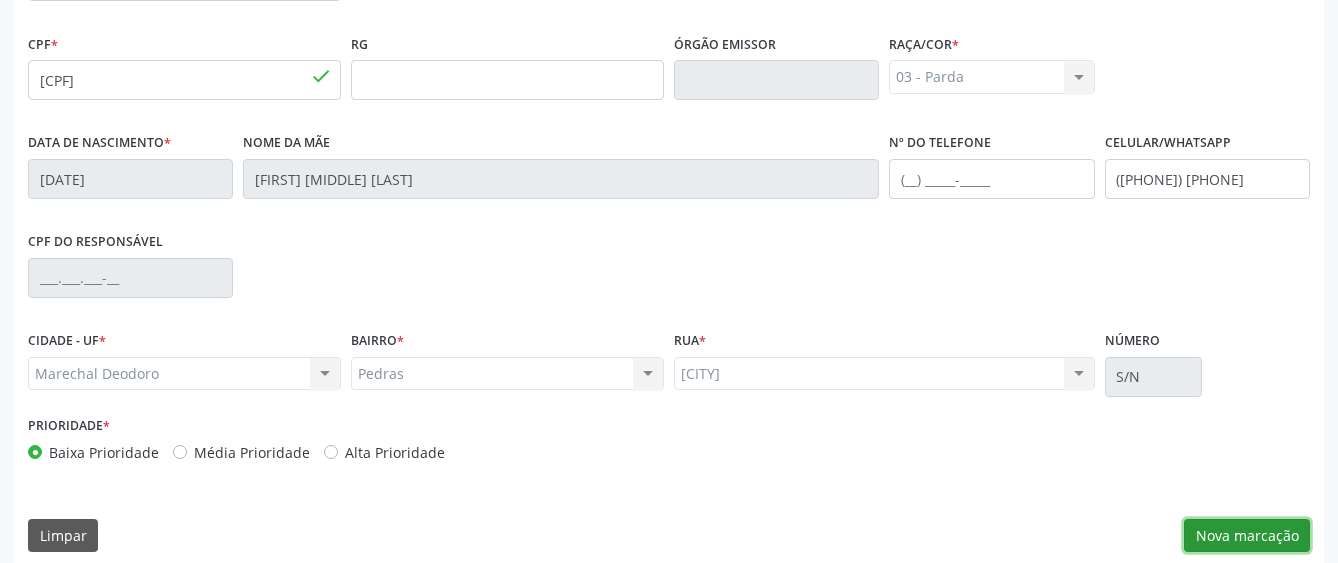 click on "Nova marcação" at bounding box center (1247, 536) 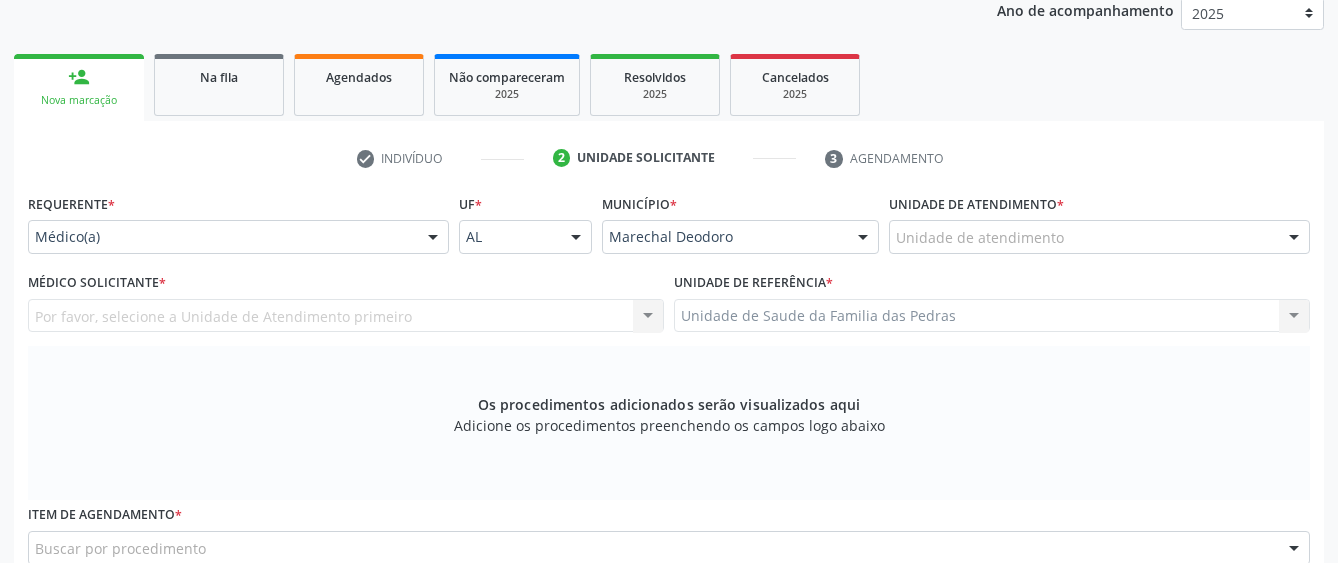 scroll, scrollTop: 232, scrollLeft: 0, axis: vertical 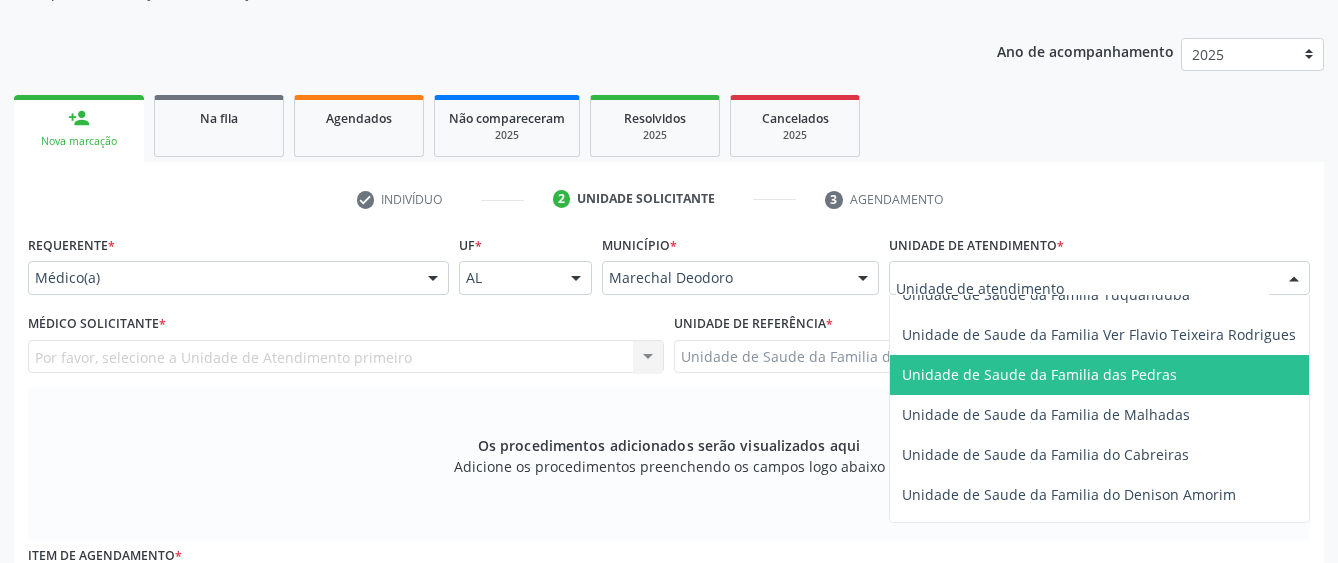 click on "Unidade de Saude da Familia das Pedras" at bounding box center [1039, 374] 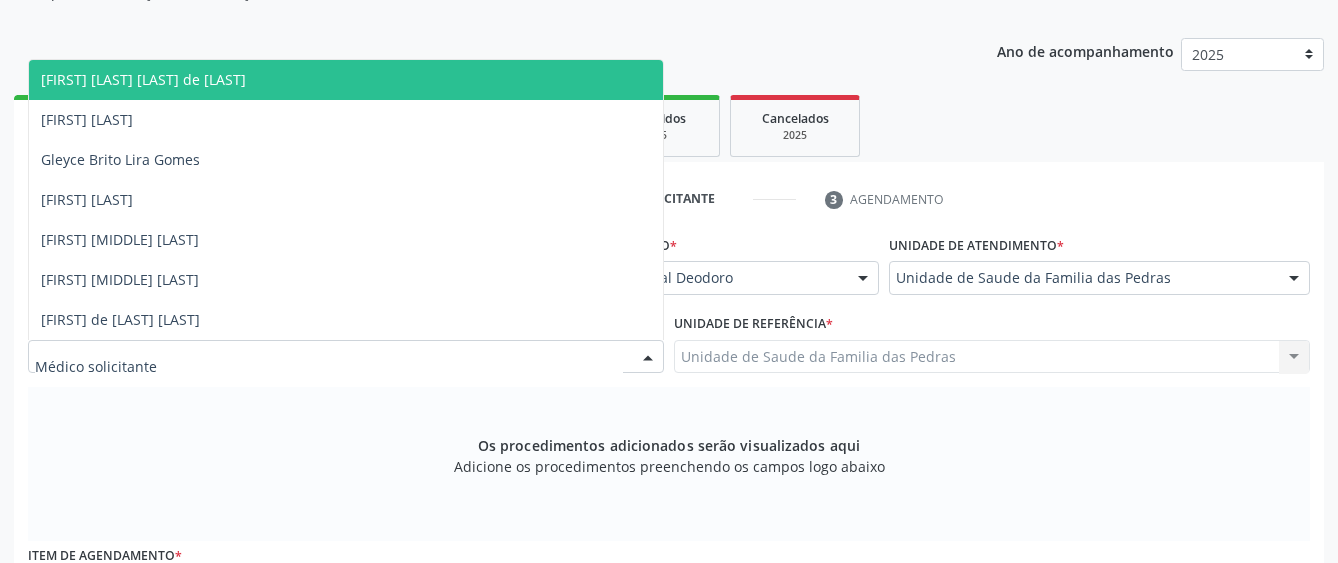 click at bounding box center (648, 358) 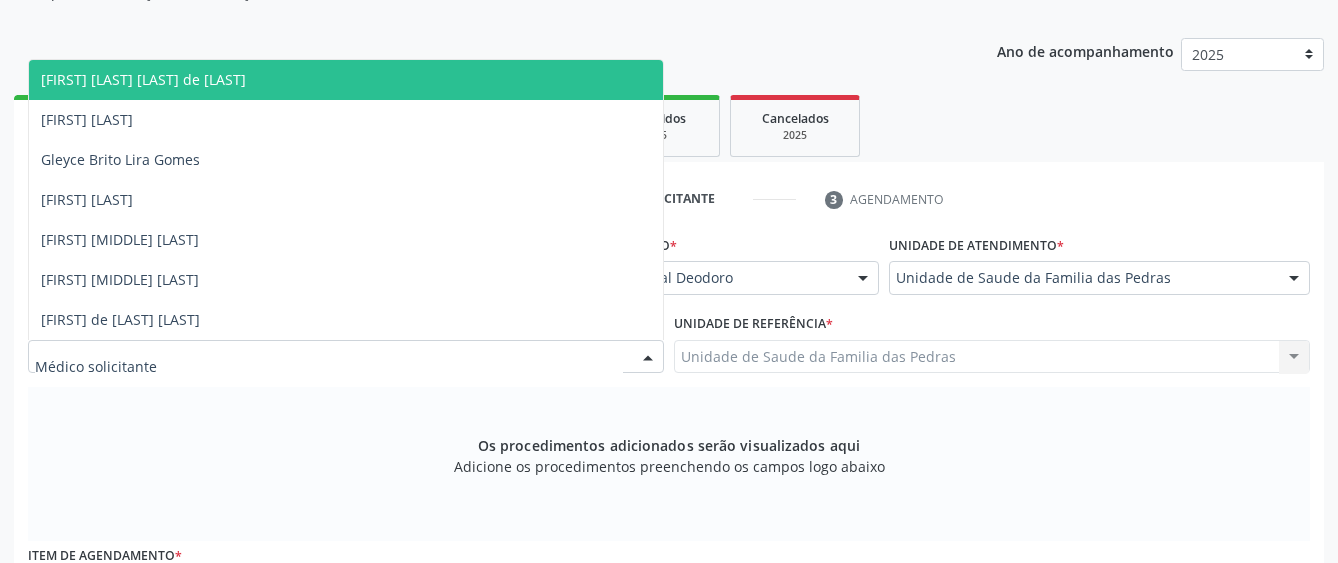 click on "[FIRST] [LAST] [LAST] de [LAST]" at bounding box center (346, 80) 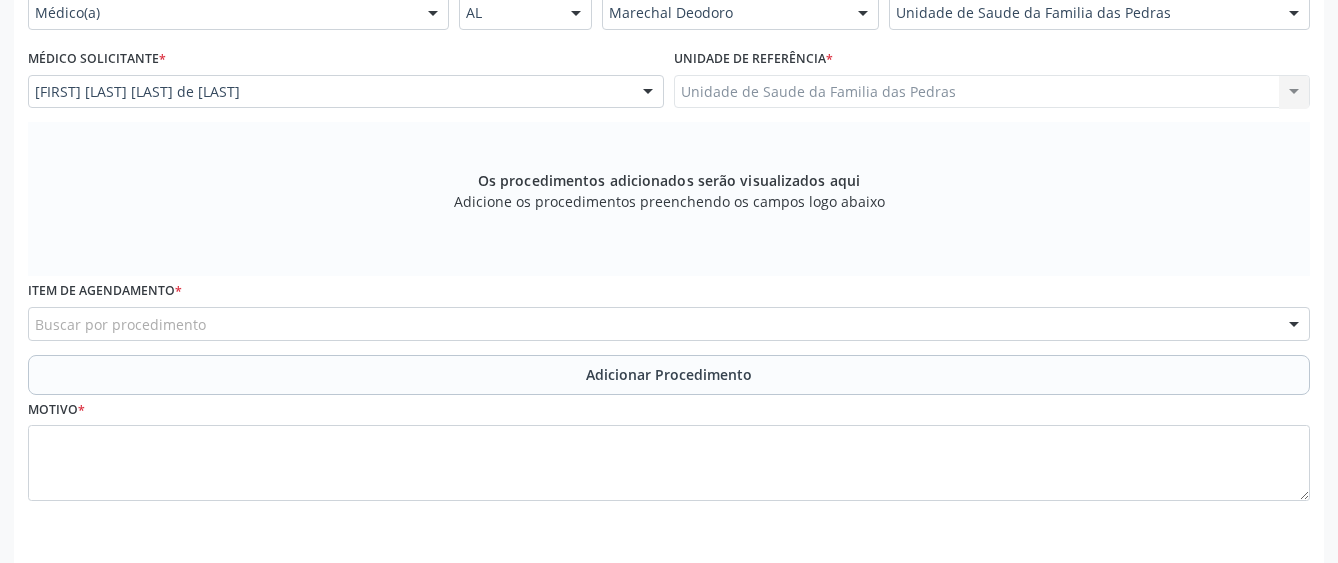 scroll, scrollTop: 532, scrollLeft: 0, axis: vertical 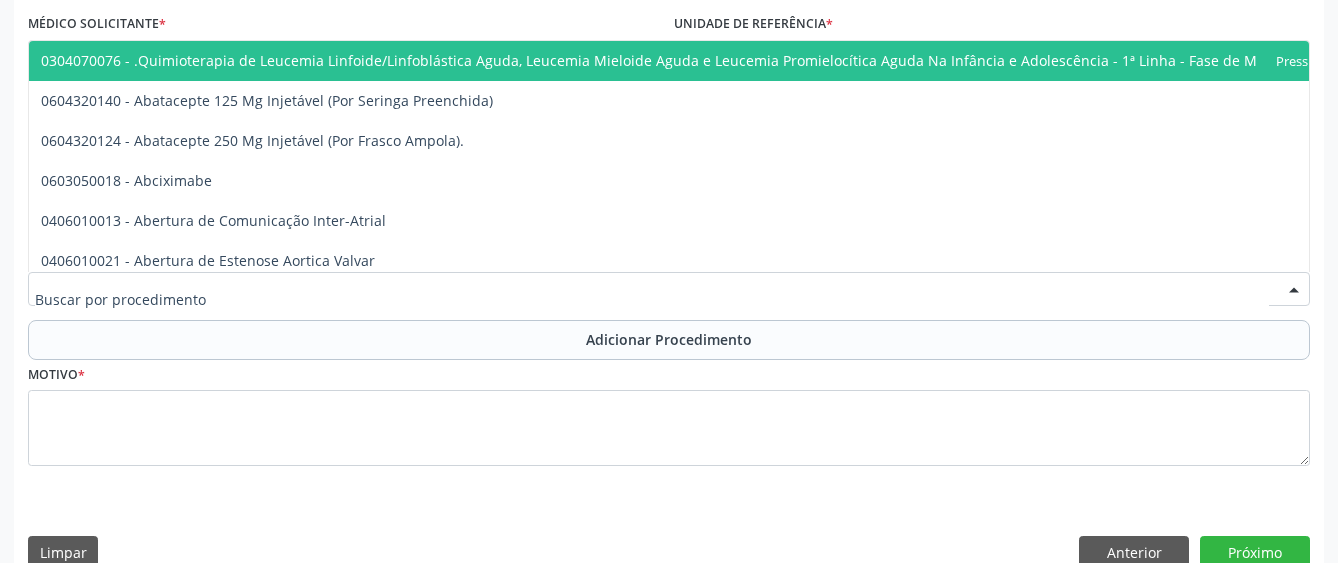 click at bounding box center [669, 289] 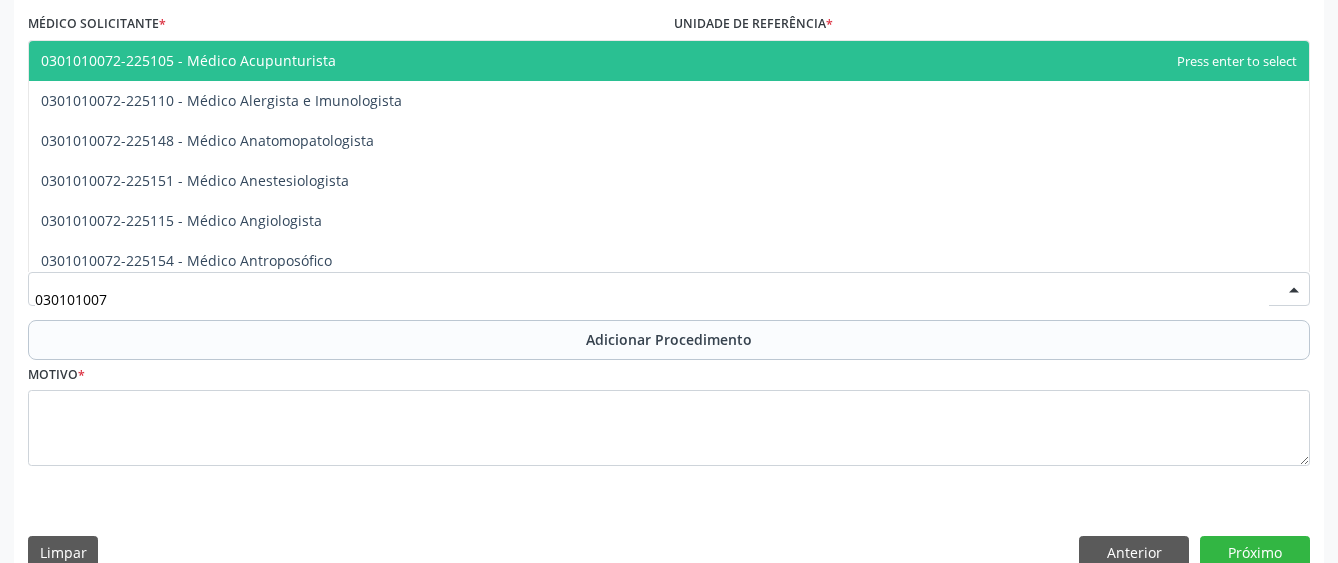 type on "0301010072" 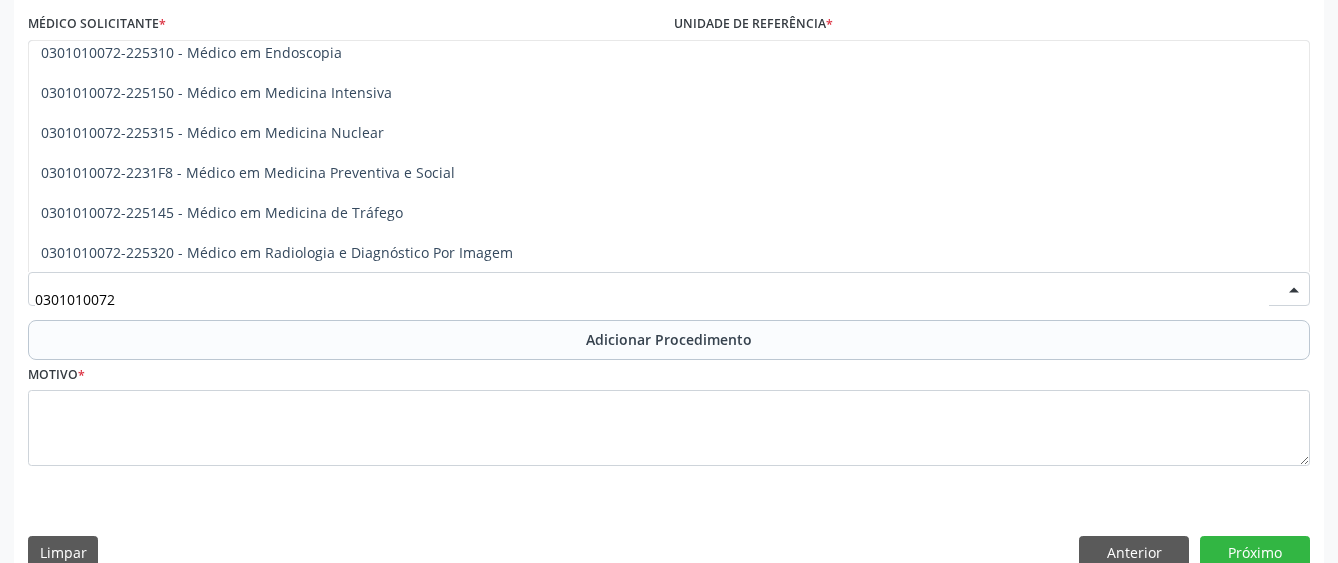 scroll, scrollTop: 2529, scrollLeft: 0, axis: vertical 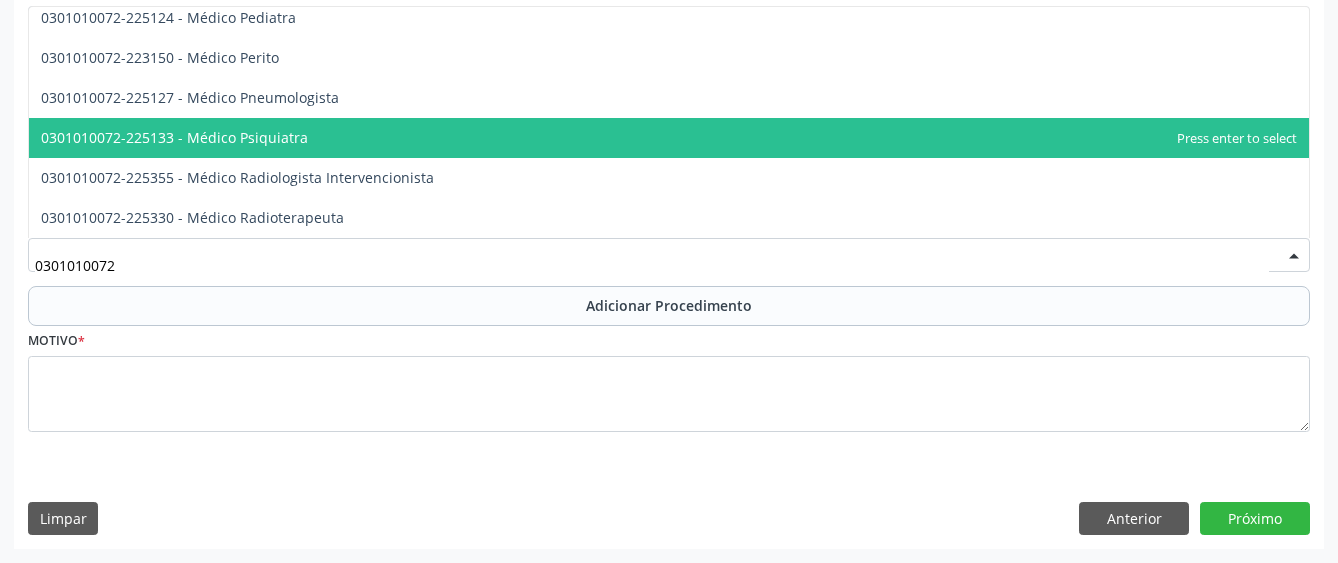 click on "0301010072-225133 - Médico Psiquiatra" at bounding box center [669, 138] 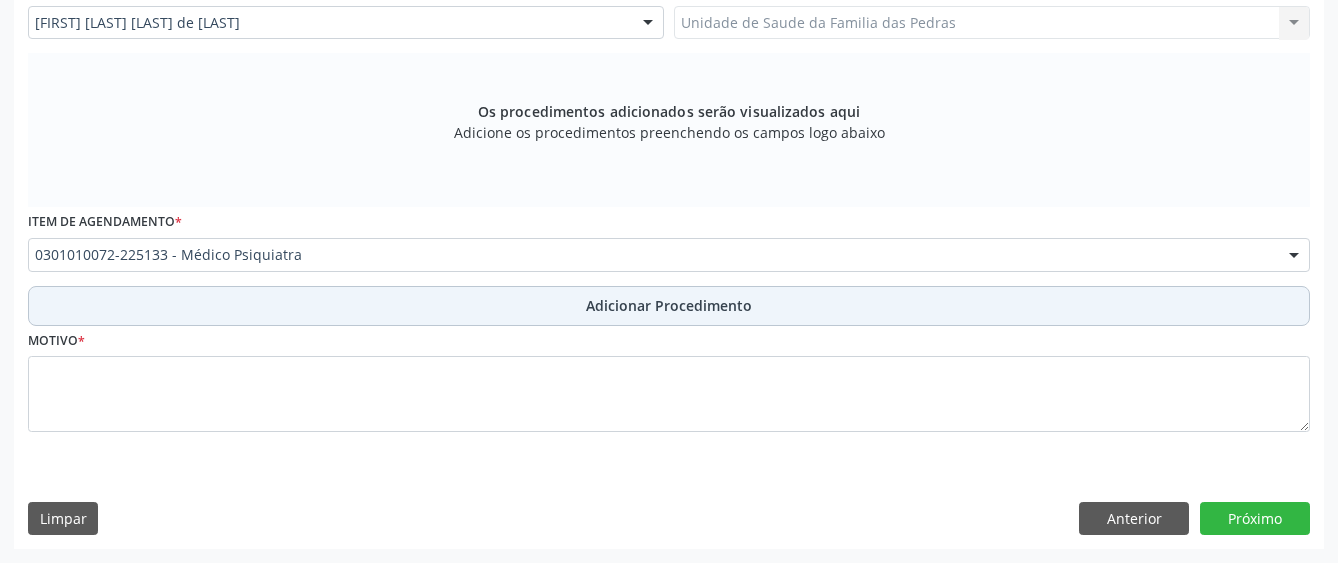 click on "Adicionar Procedimento" at bounding box center [669, 306] 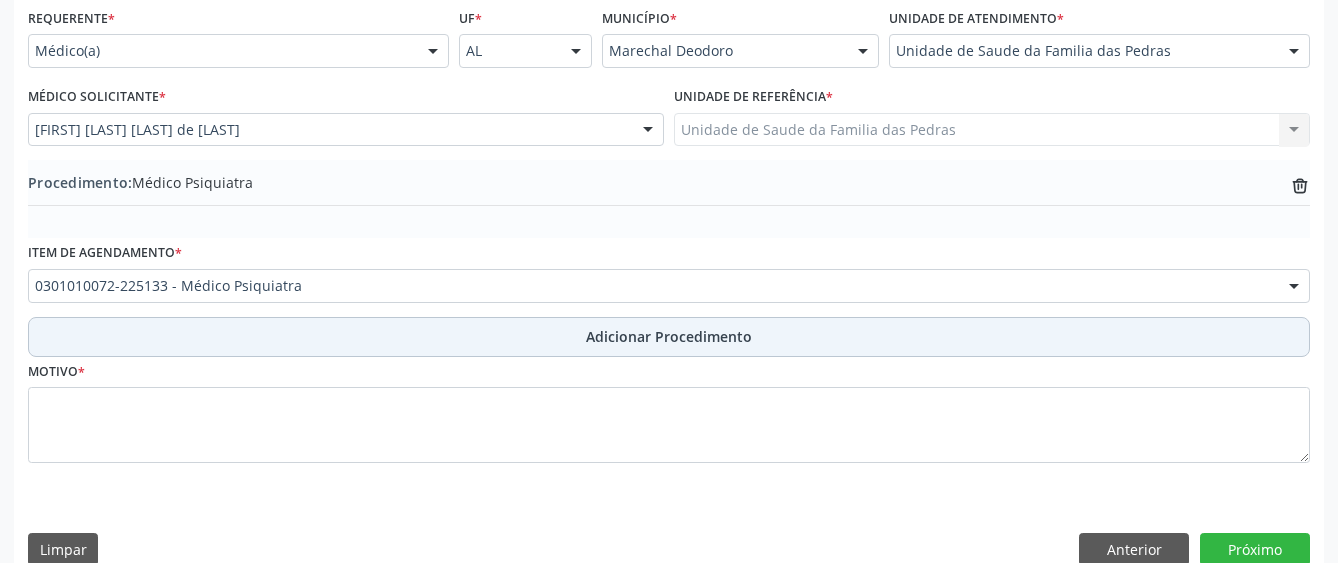 scroll, scrollTop: 490, scrollLeft: 0, axis: vertical 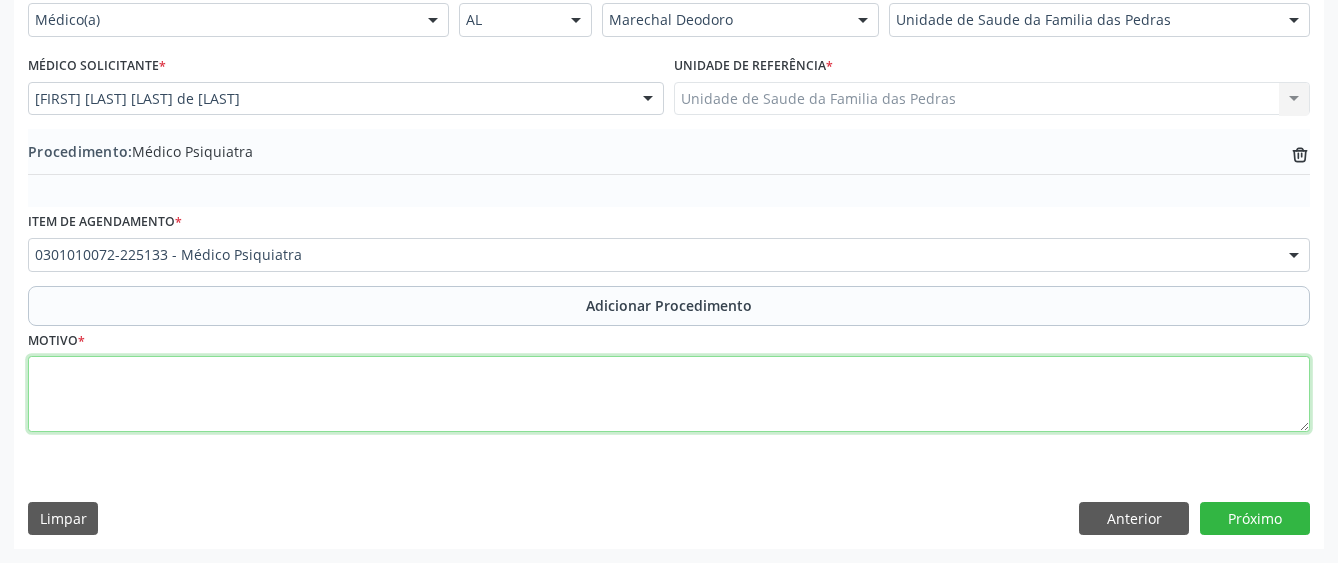 click at bounding box center [669, 394] 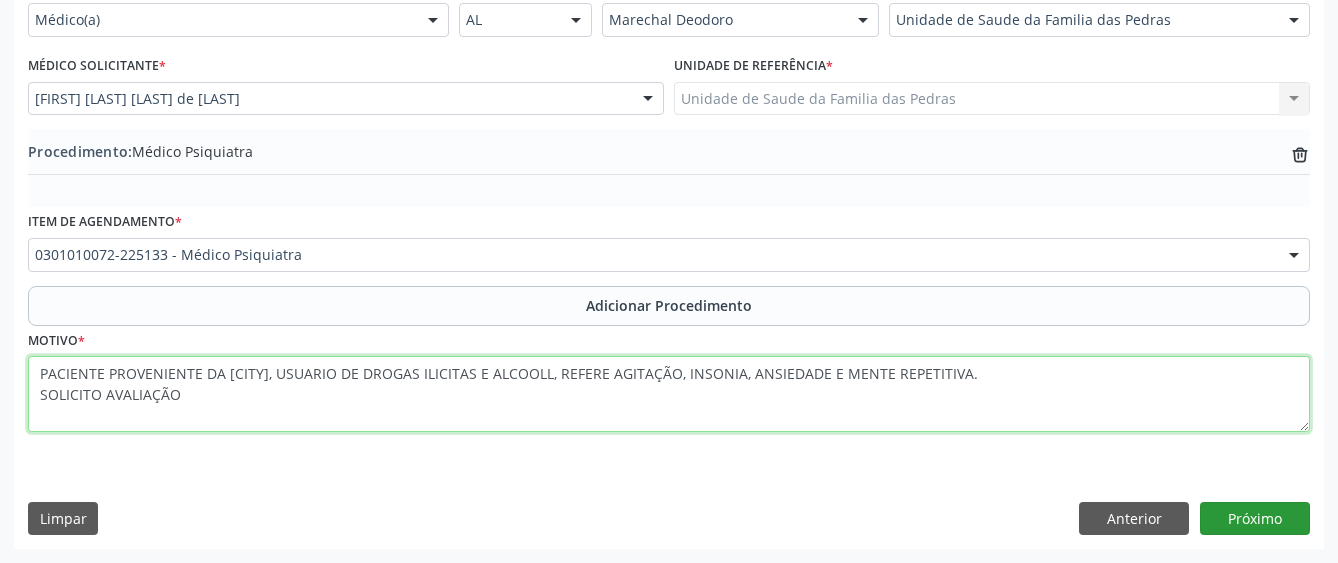 type on "PACIENTE PROVENIENTE DA [CITY], USUARIO DE DROGAS ILICITAS E ALCOOLL, REFERE AGITAÇÃO, INSONIA, ANSIEDADE E MENTE REPETITIVA.
SOLICITO AVALIAÇÃO" 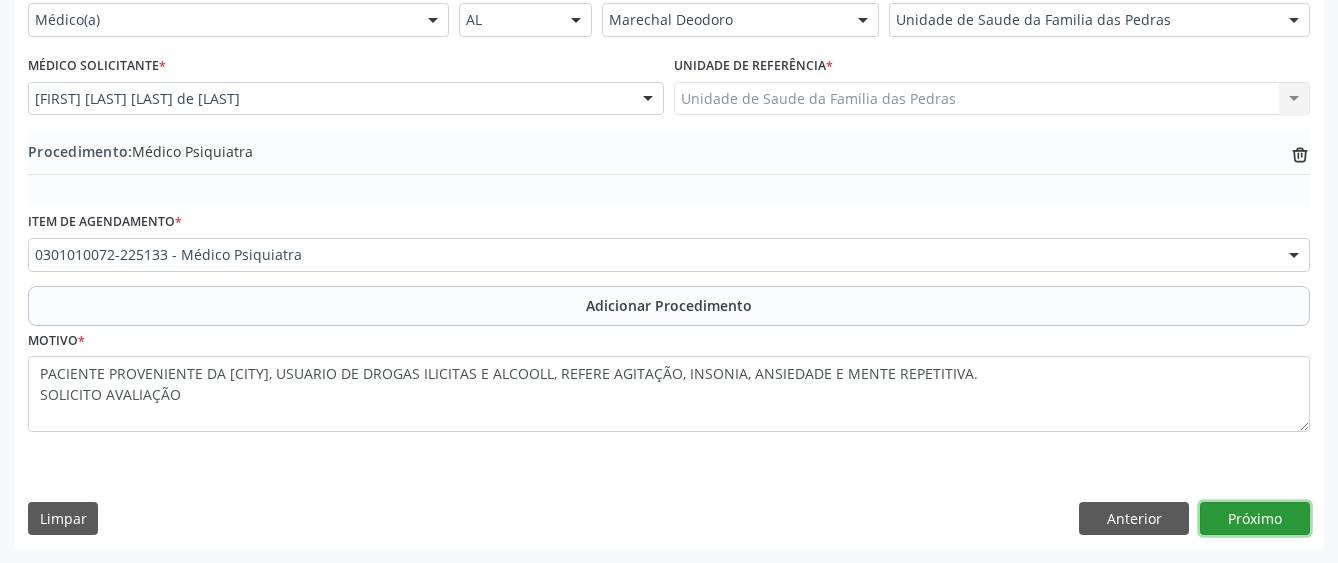 click on "Próximo" at bounding box center [1255, 519] 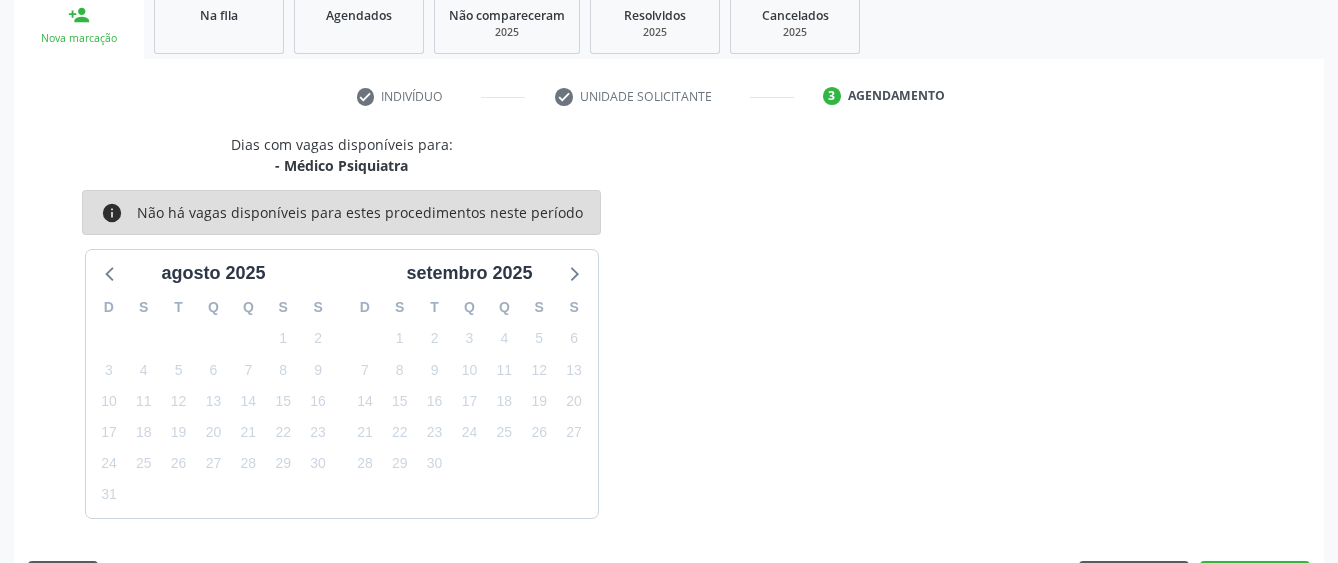 scroll, scrollTop: 394, scrollLeft: 0, axis: vertical 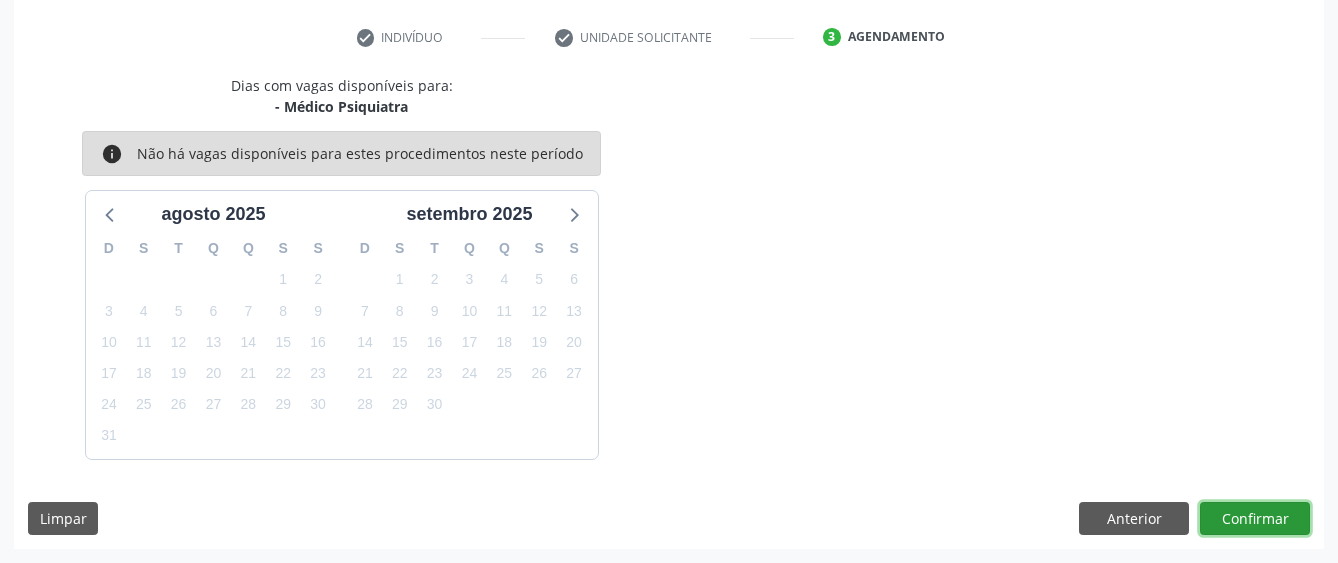 click on "Confirmar" at bounding box center [1255, 519] 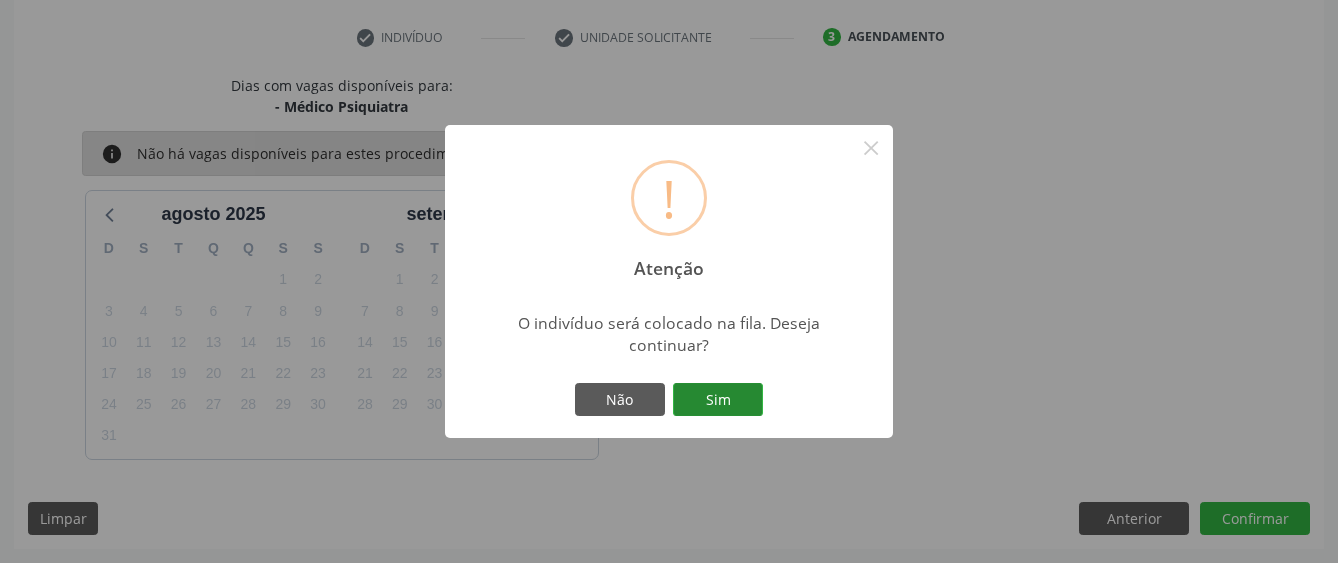 click on "Sim" at bounding box center [718, 400] 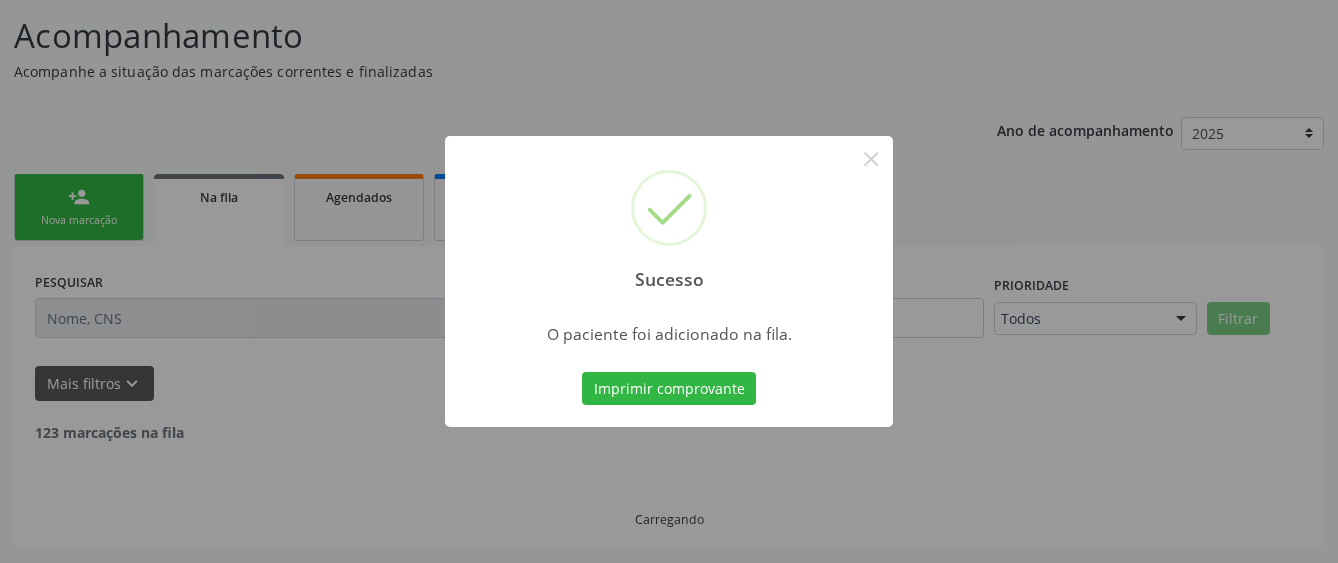 scroll, scrollTop: 132, scrollLeft: 0, axis: vertical 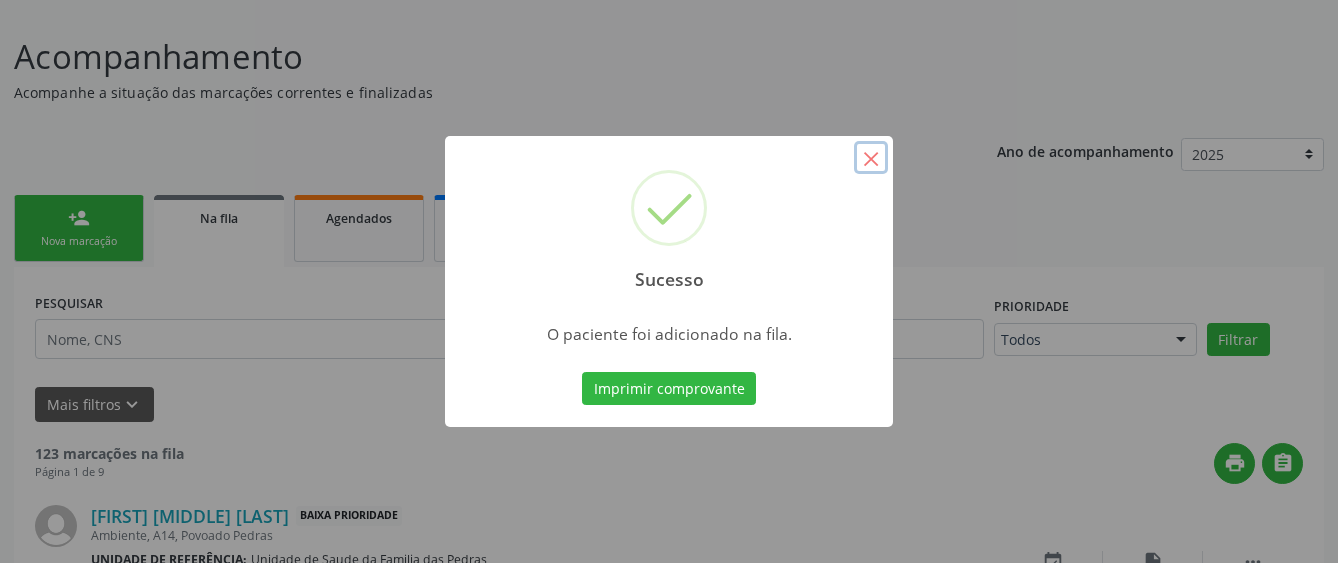 click on "×" at bounding box center (871, 158) 